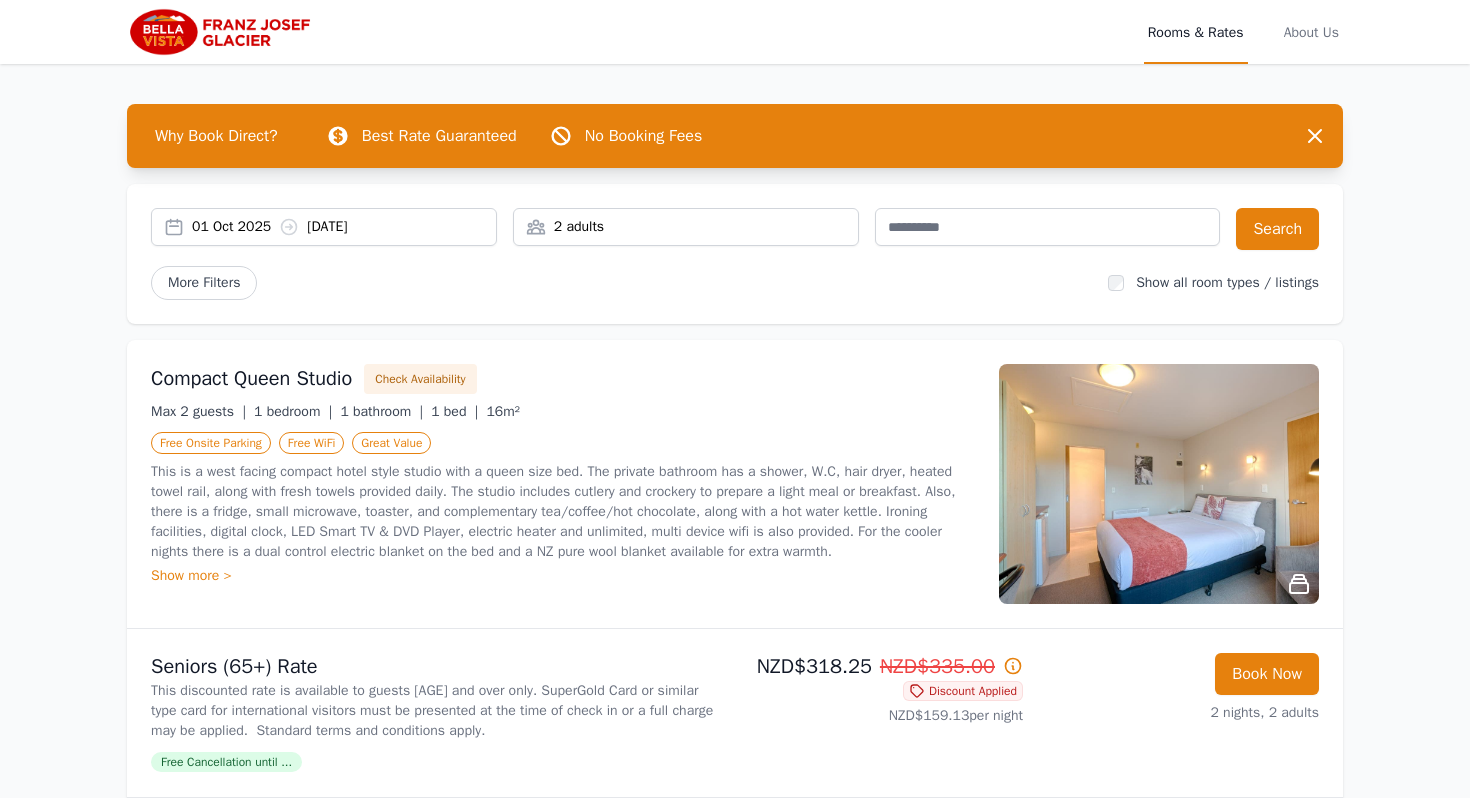 scroll, scrollTop: 0, scrollLeft: 0, axis: both 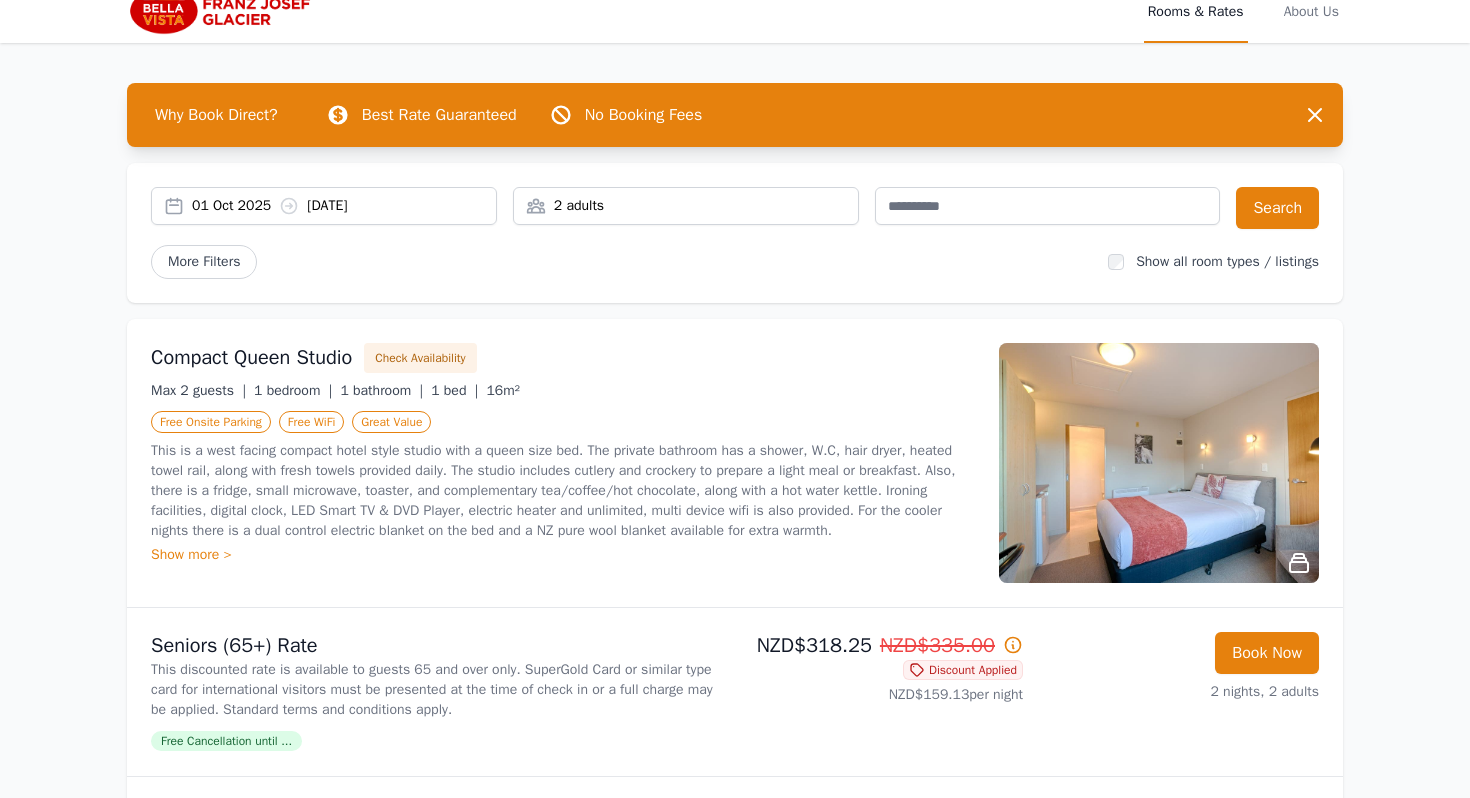 click at bounding box center (1159, 463) 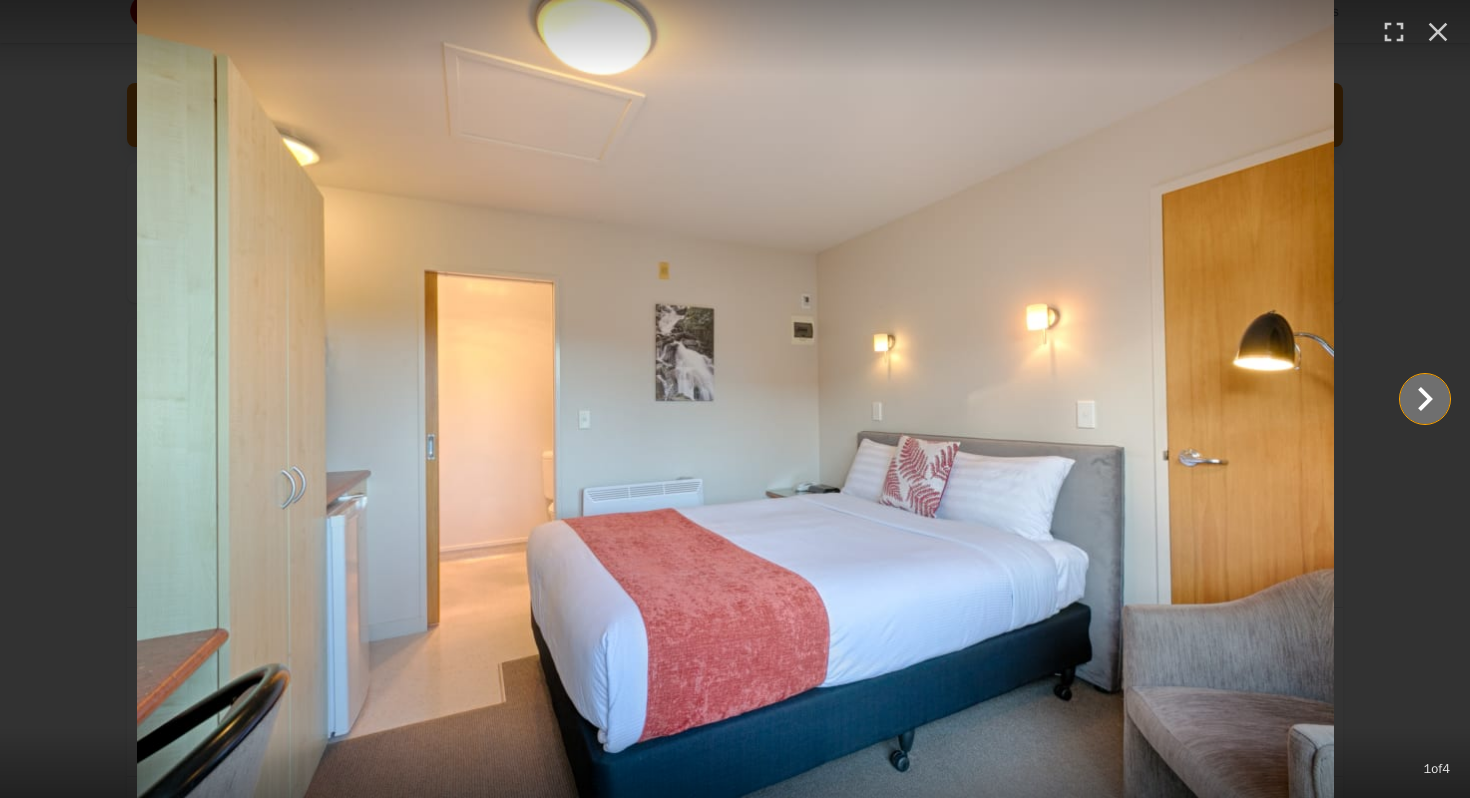 click 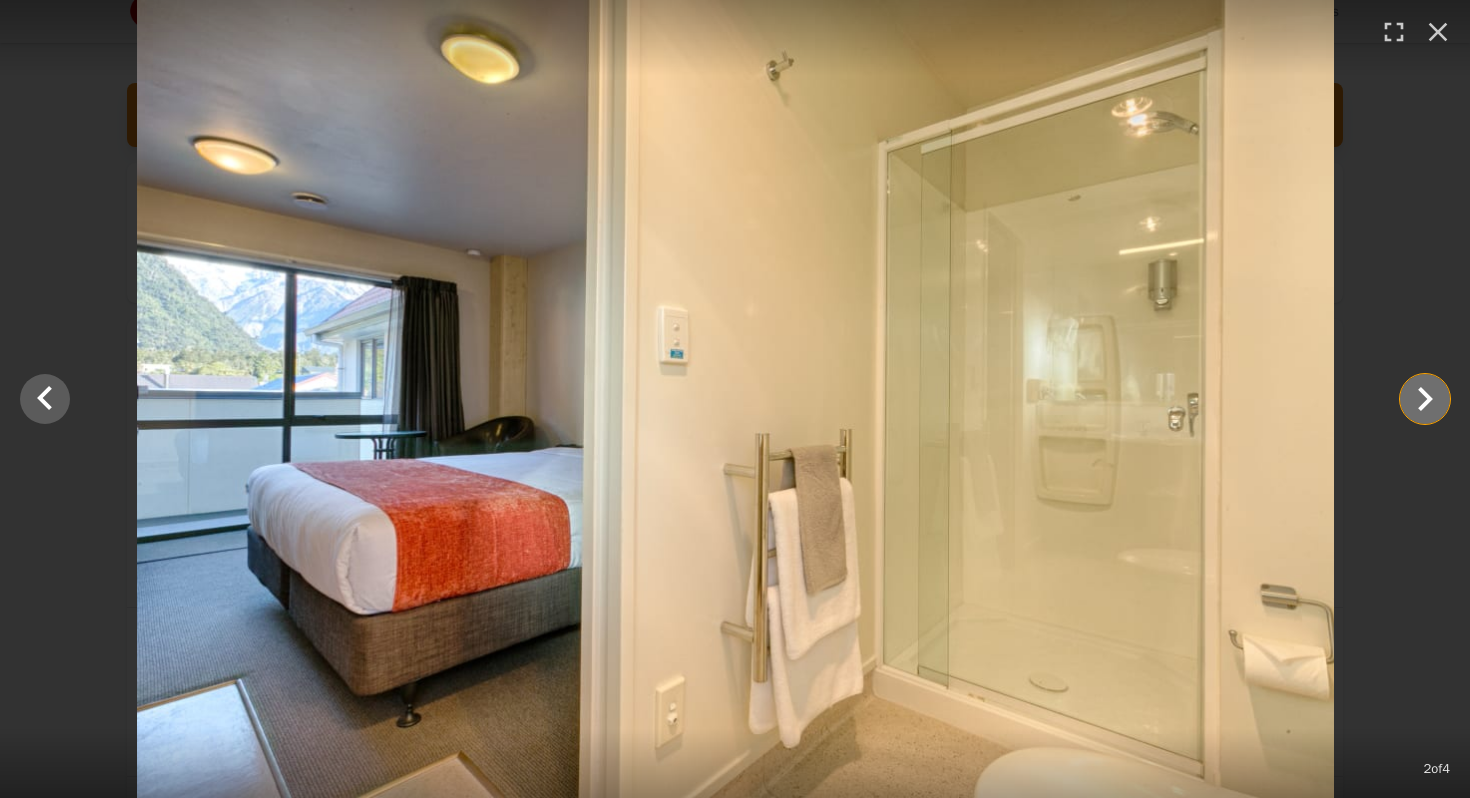 click 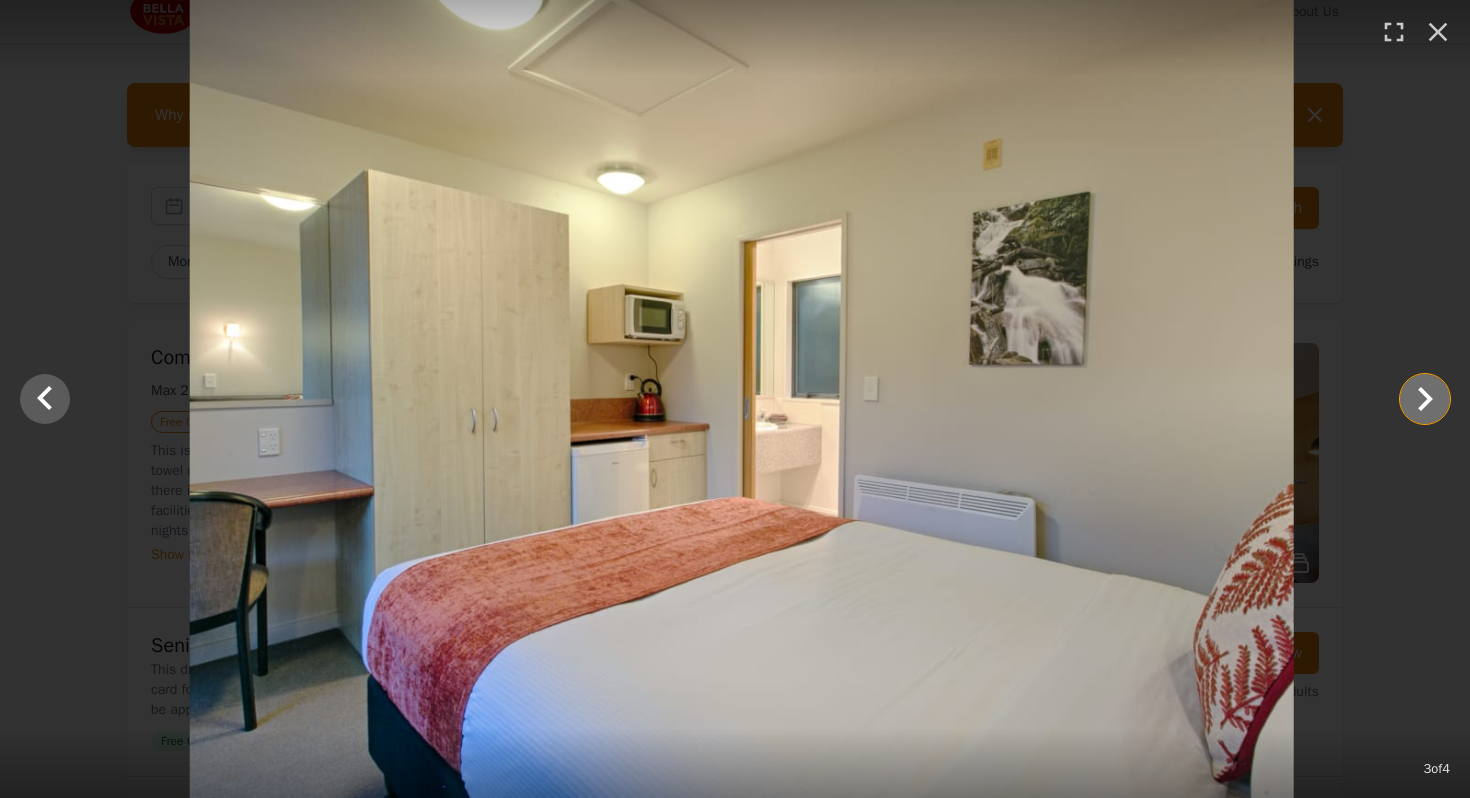 click 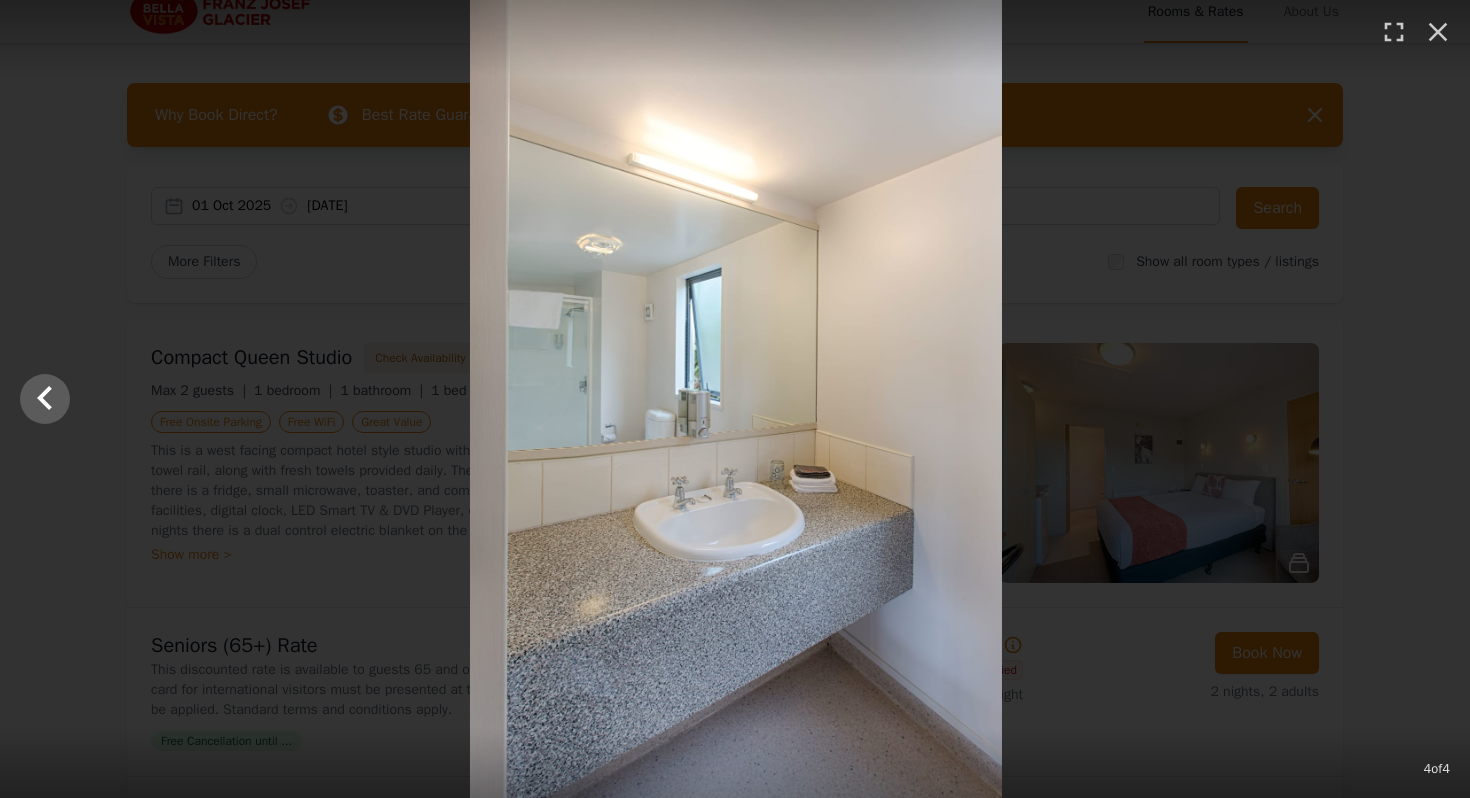 click at bounding box center [736, 399] 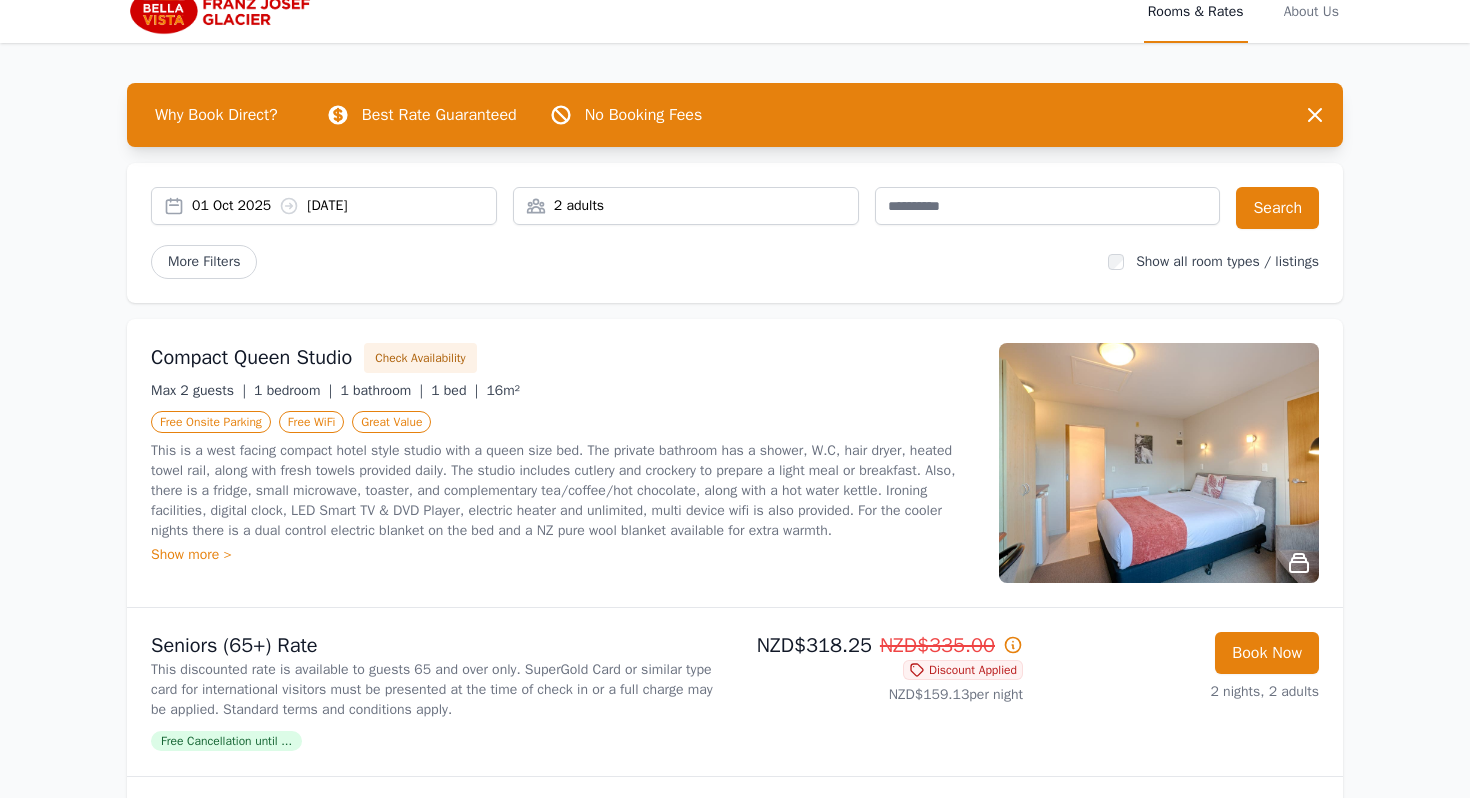 click at bounding box center (1159, 463) 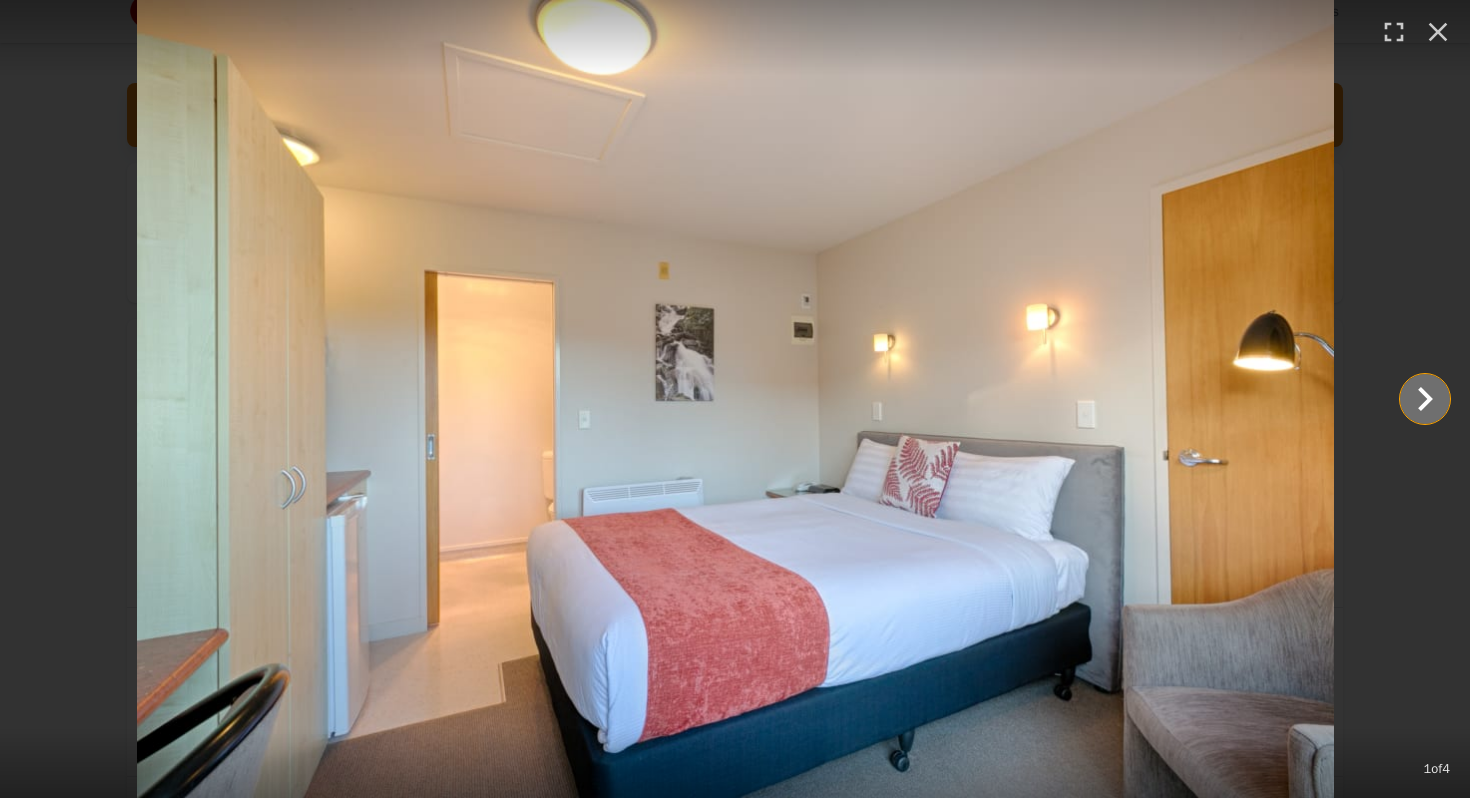 click 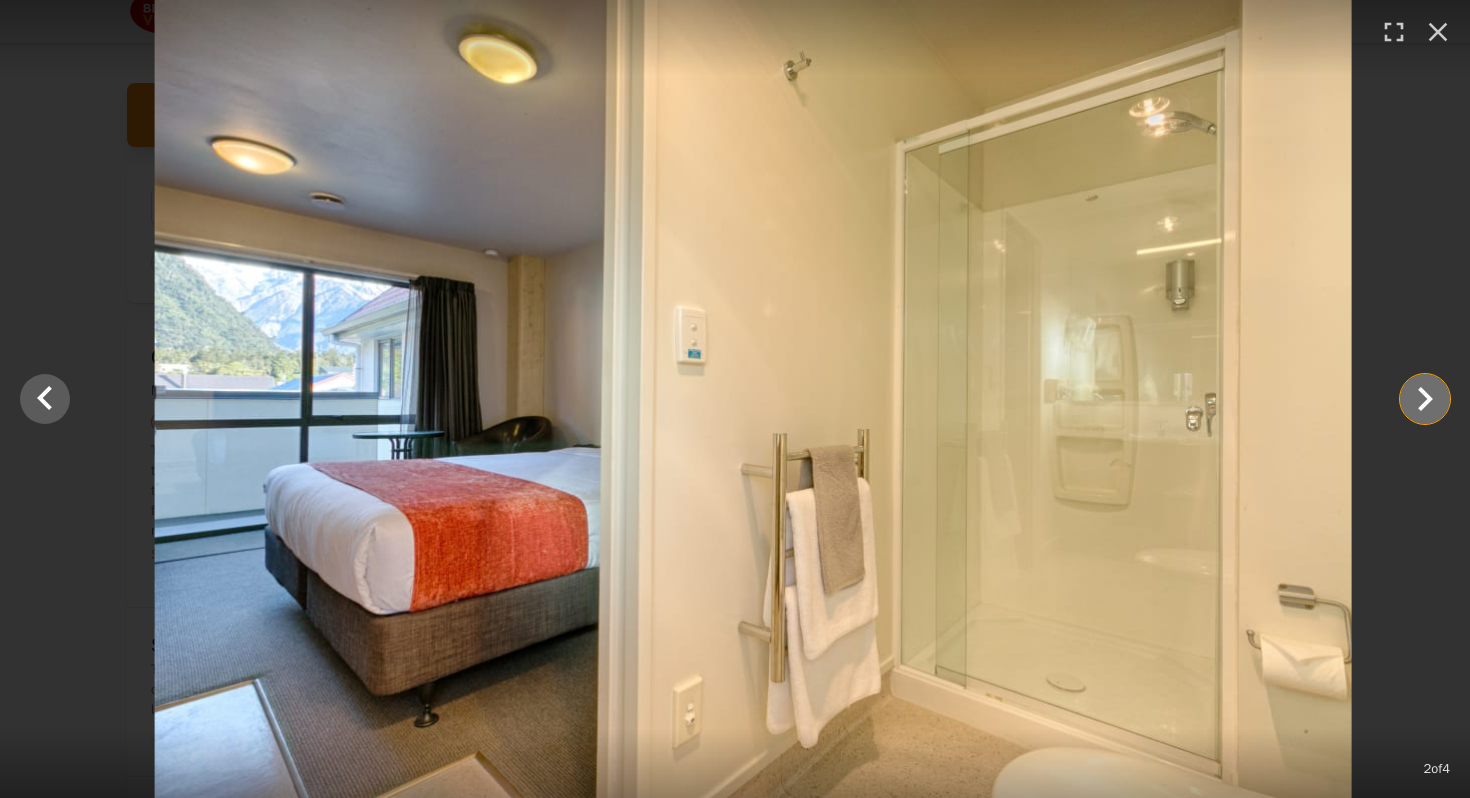 click 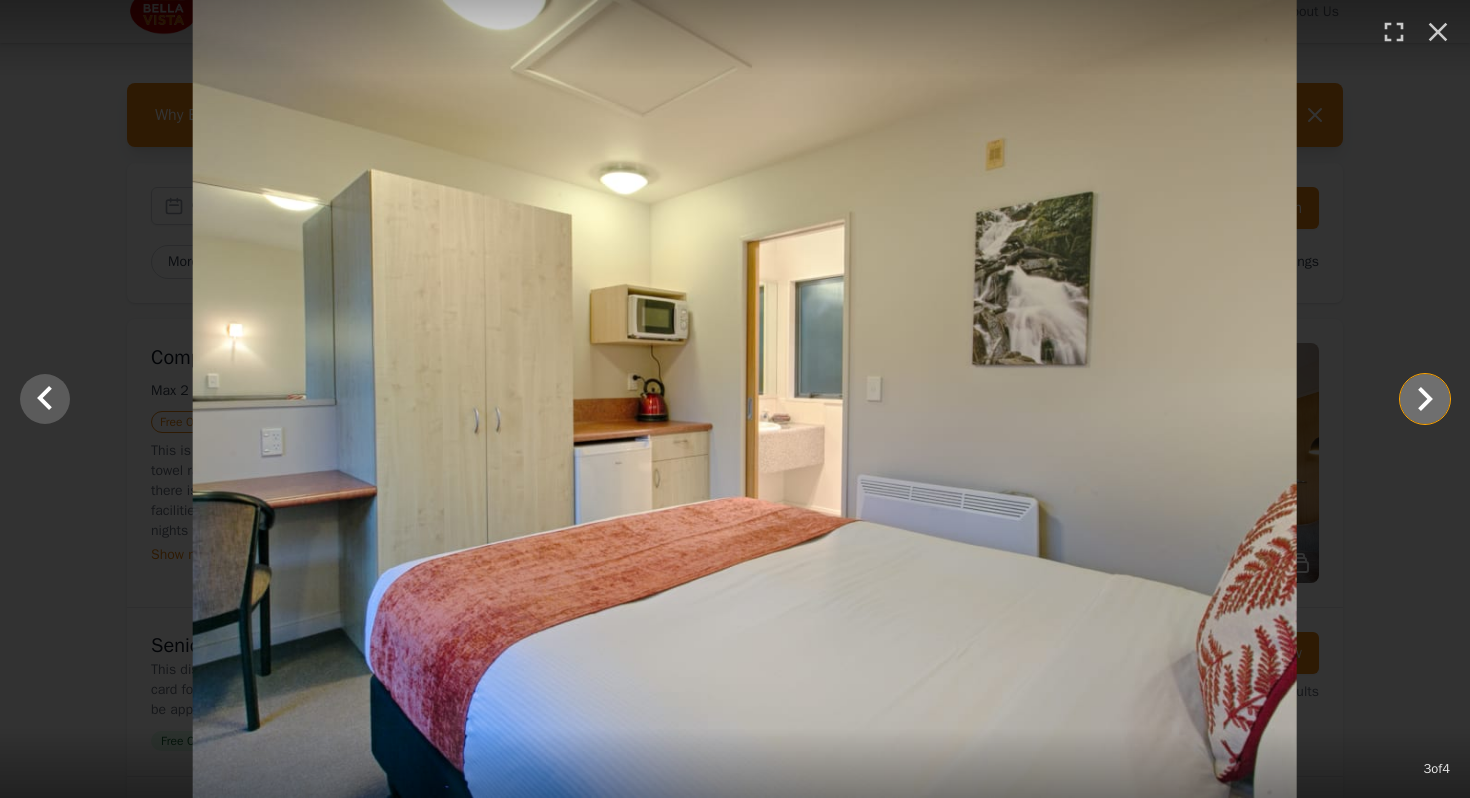 click 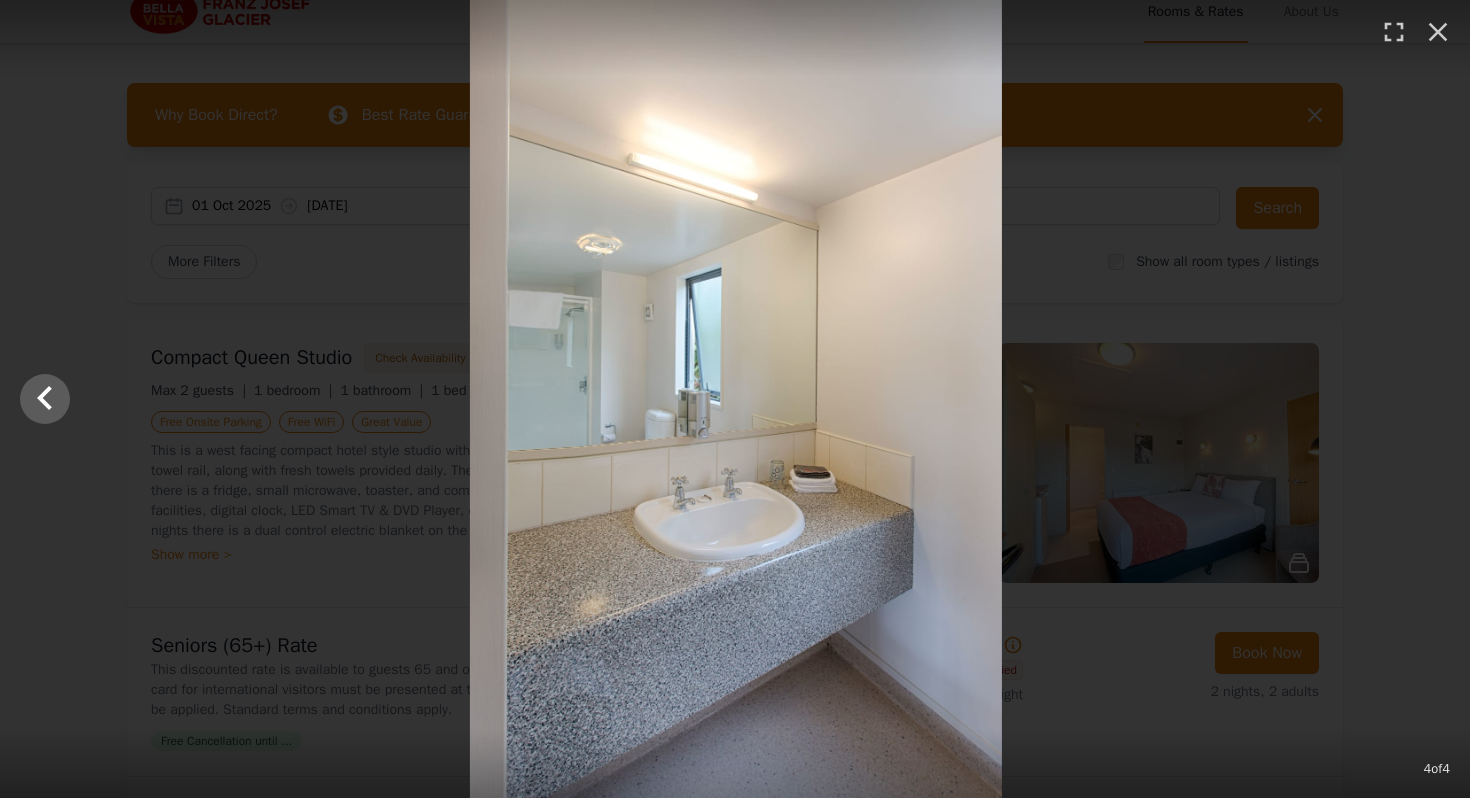 click at bounding box center [736, 399] 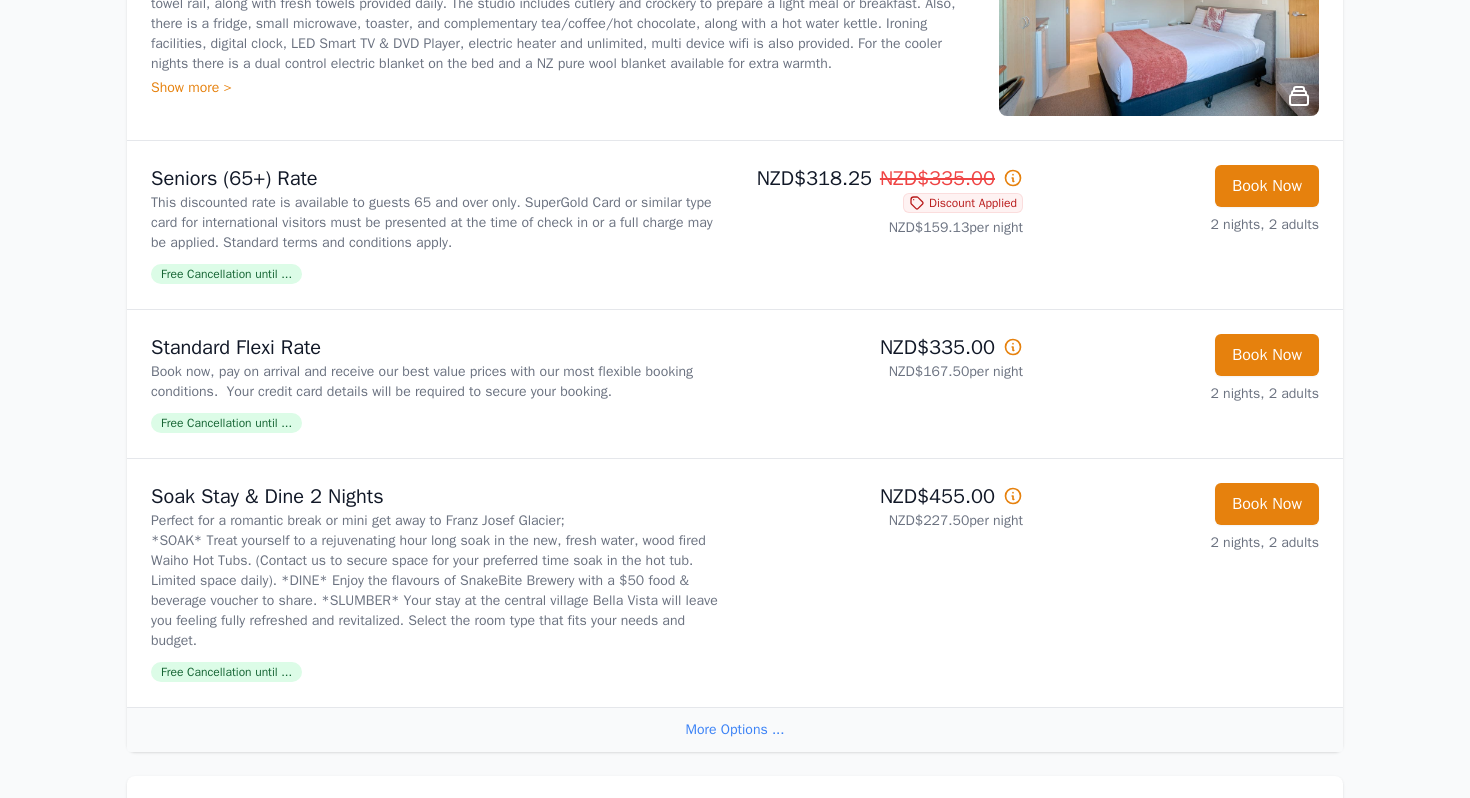 scroll, scrollTop: 491, scrollLeft: 0, axis: vertical 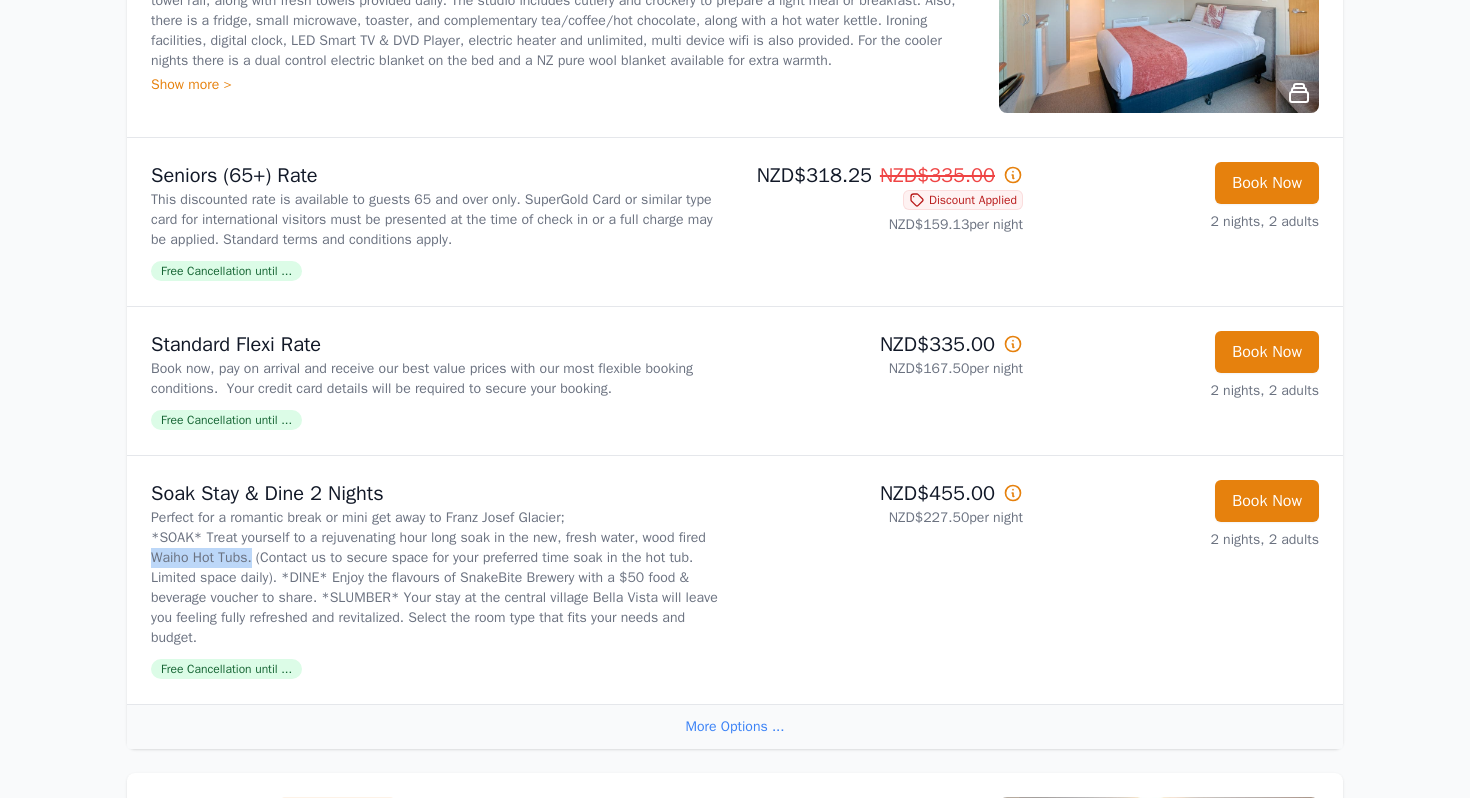 drag, startPoint x: 184, startPoint y: 556, endPoint x: 289, endPoint y: 552, distance: 105.076164 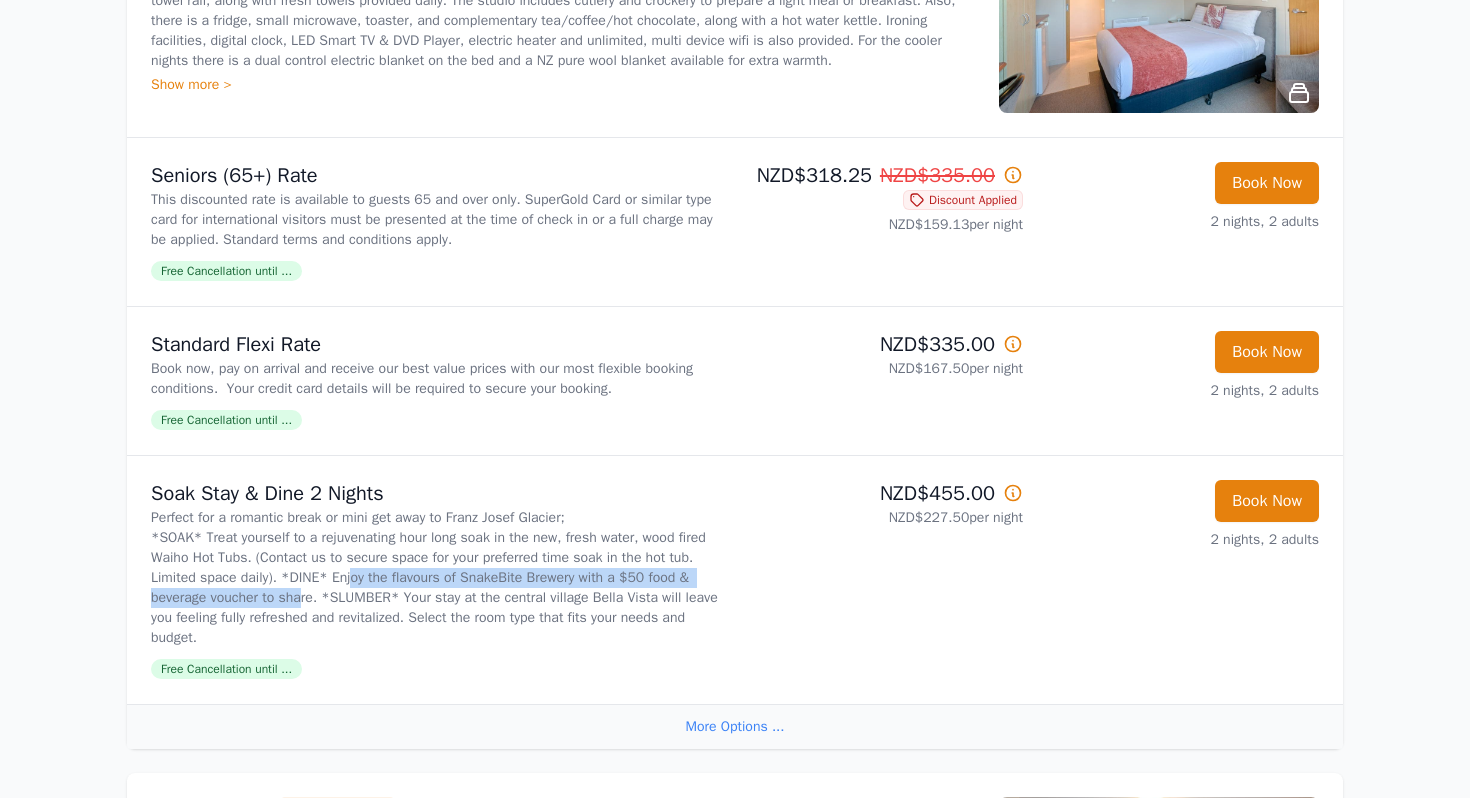 drag, startPoint x: 385, startPoint y: 574, endPoint x: 321, endPoint y: 595, distance: 67.357254 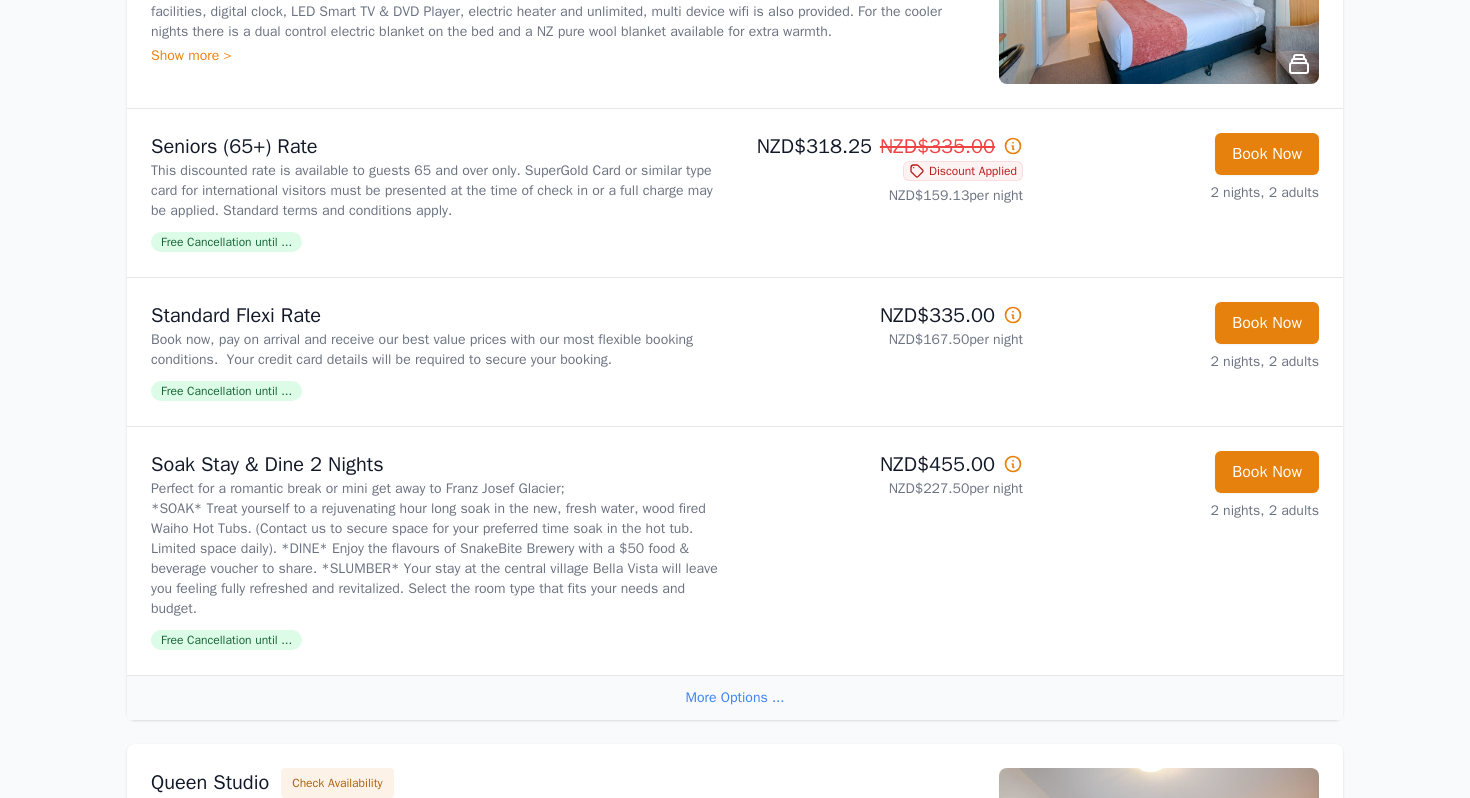 scroll, scrollTop: 523, scrollLeft: 0, axis: vertical 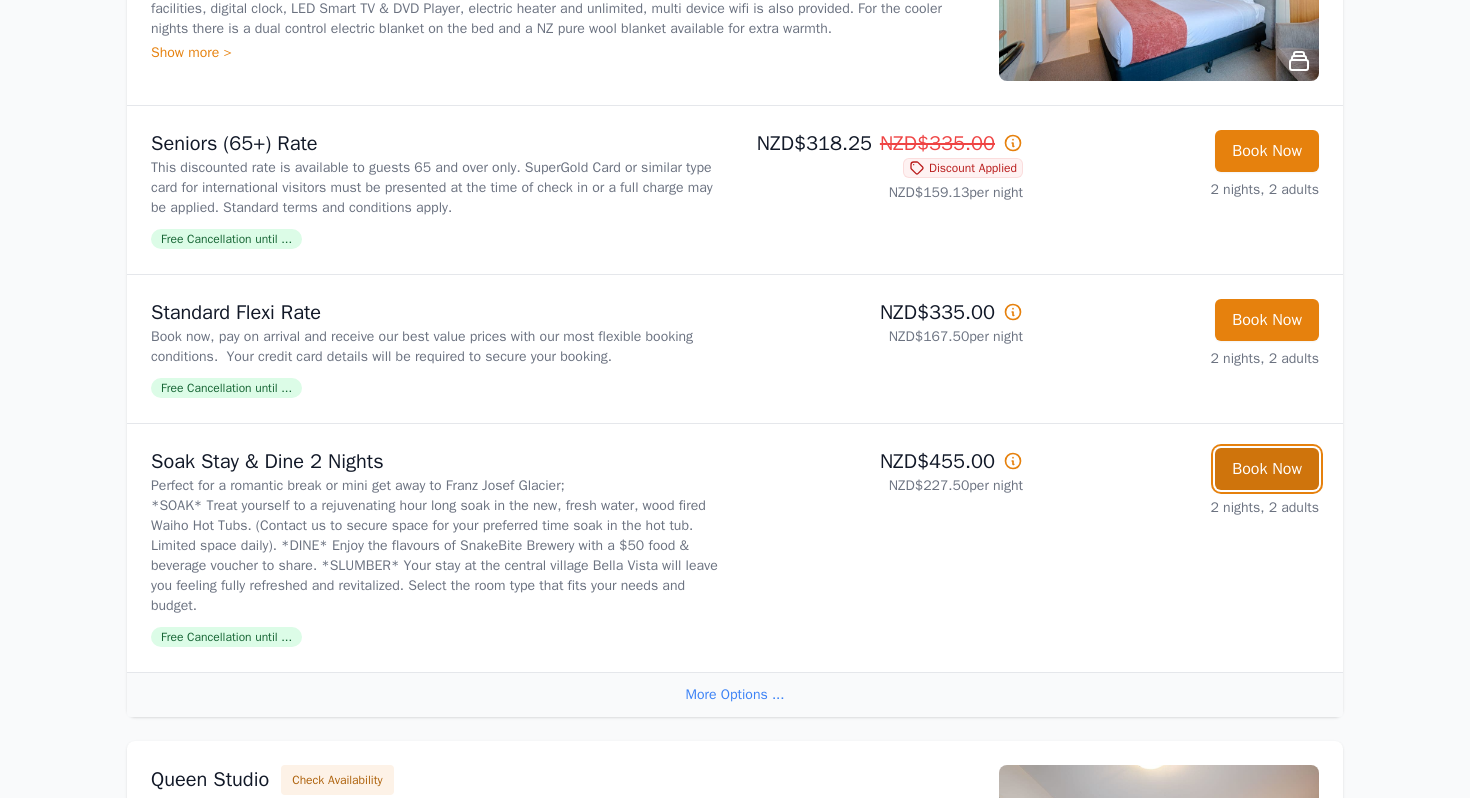 click on "Book Now" at bounding box center [1267, 469] 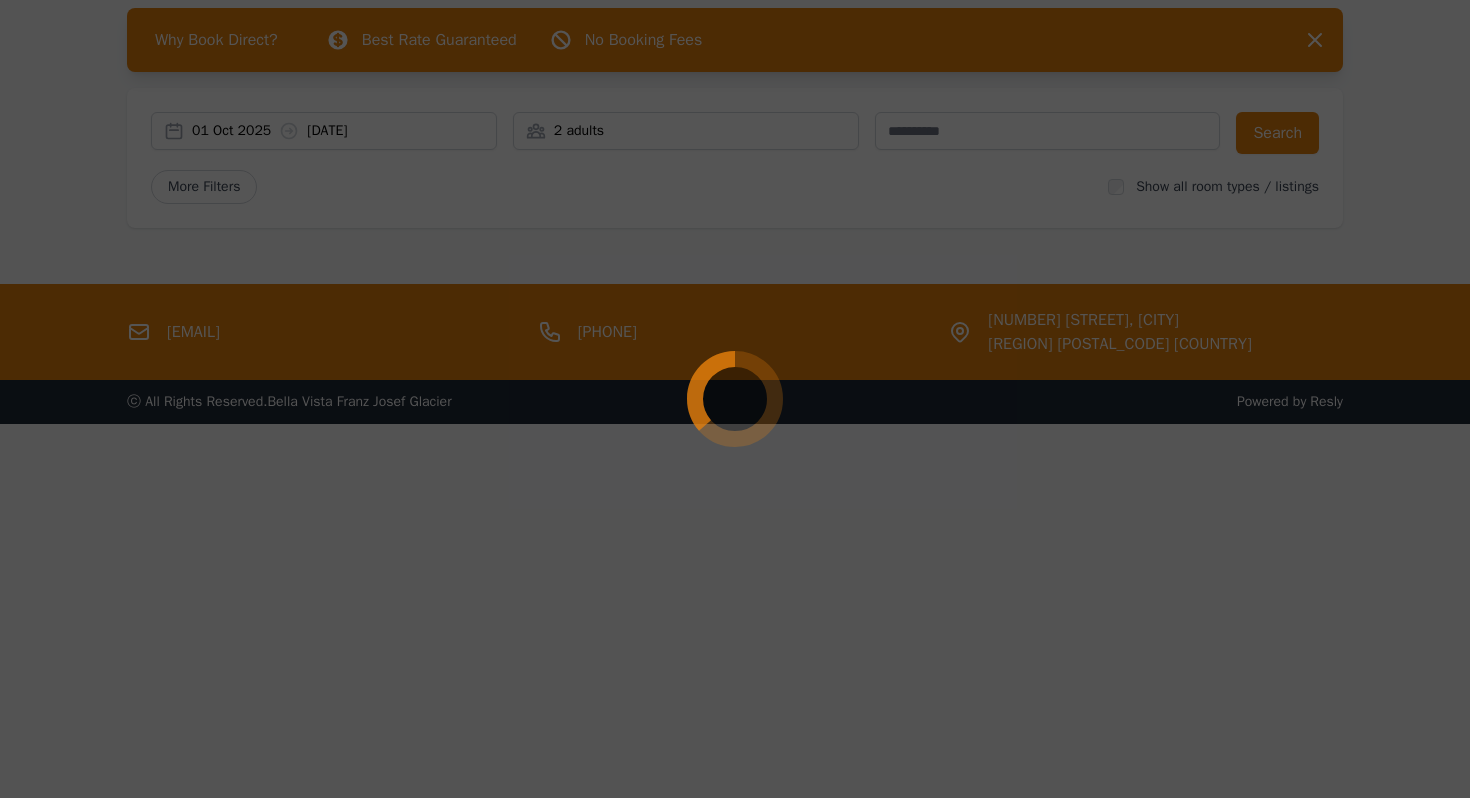 scroll, scrollTop: 96, scrollLeft: 0, axis: vertical 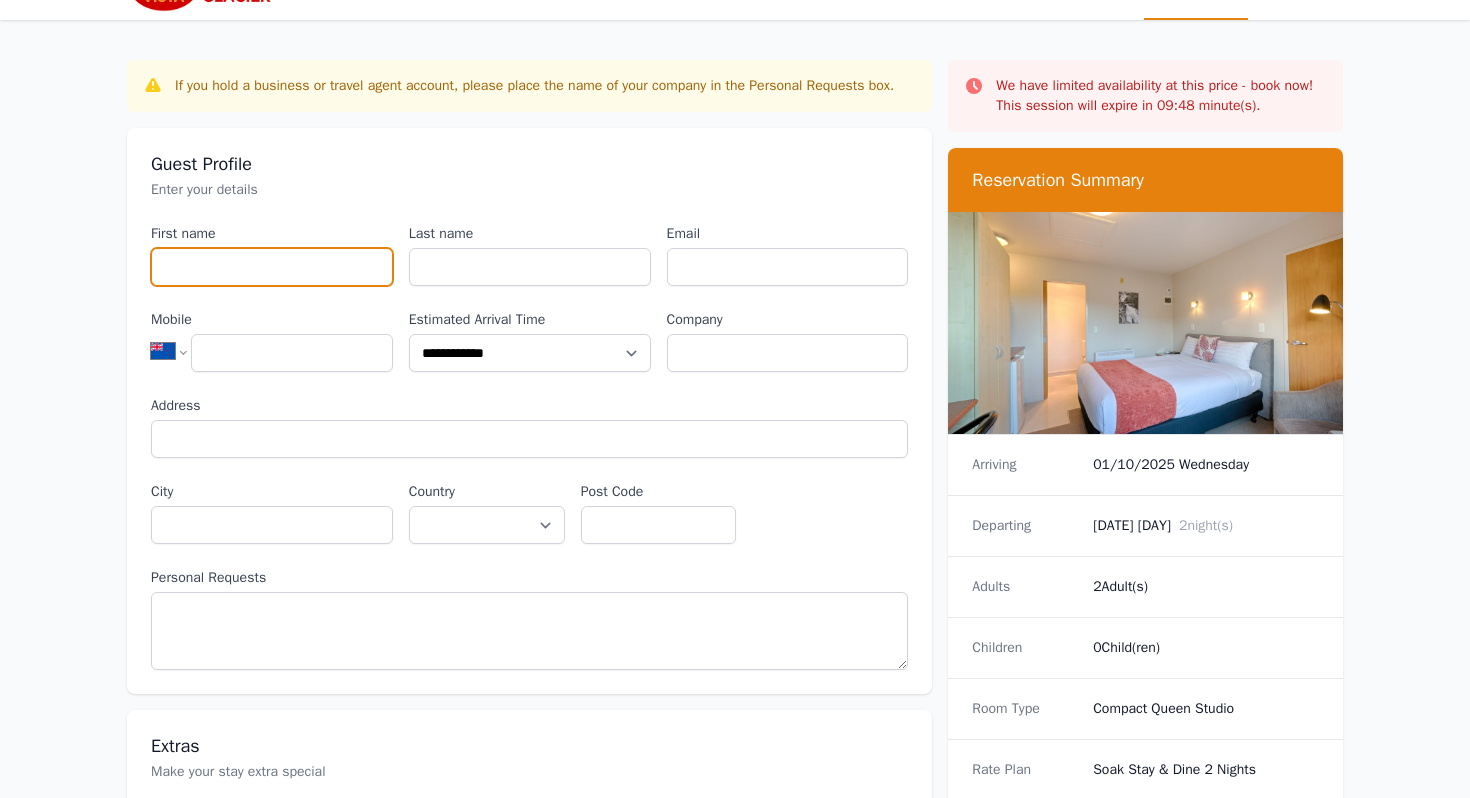 click on "First name" at bounding box center (272, 267) 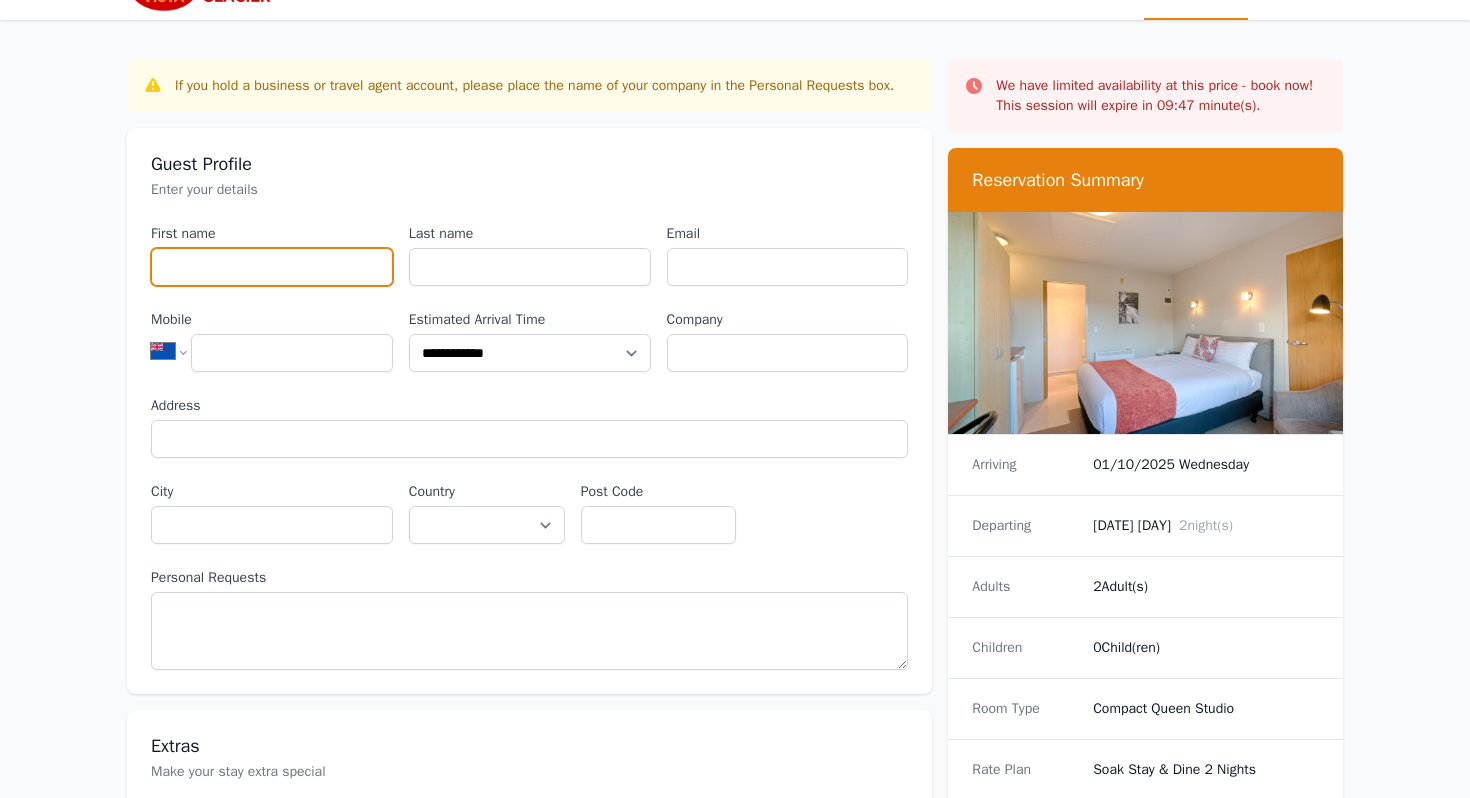 click on "First name" at bounding box center [272, 267] 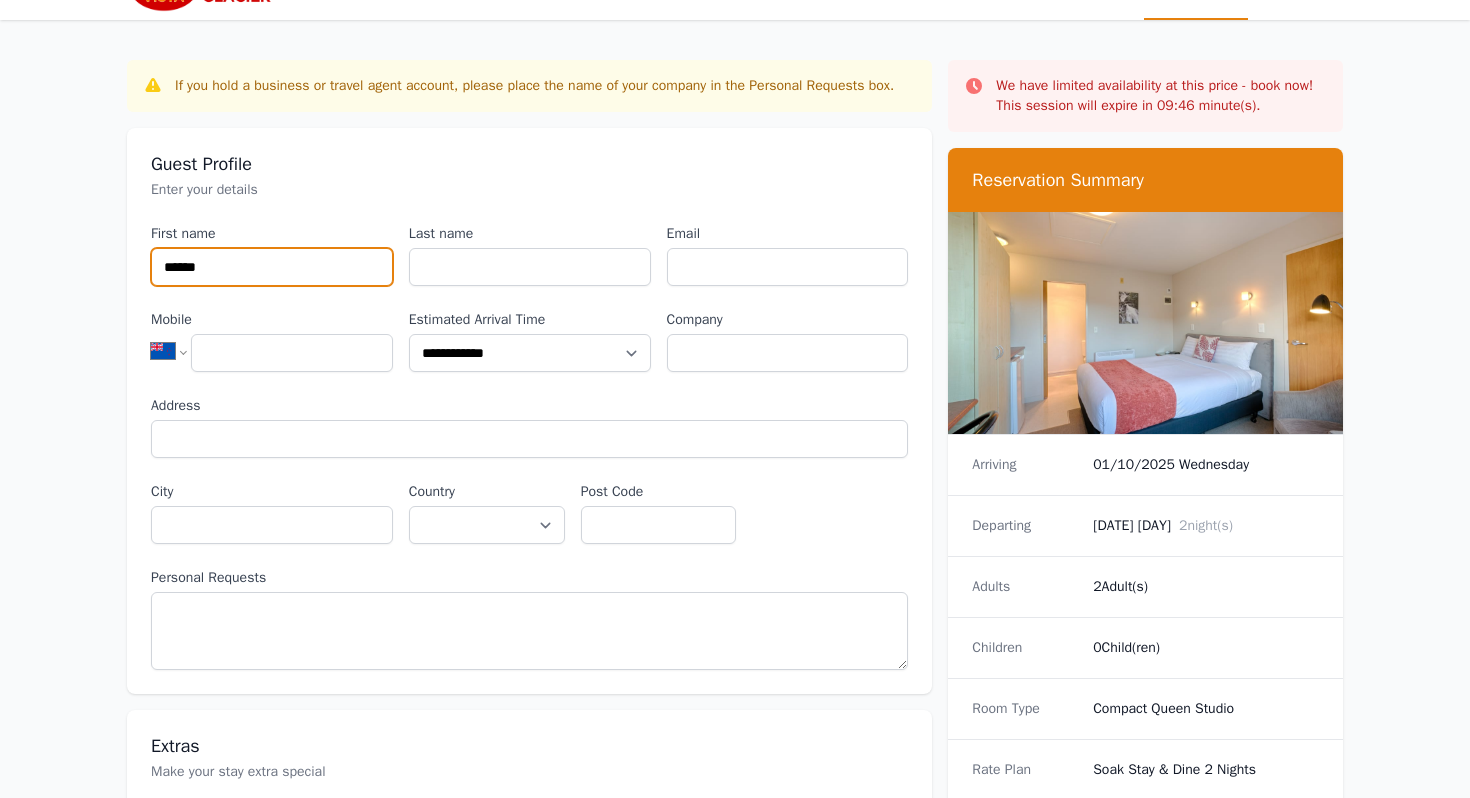 type on "******" 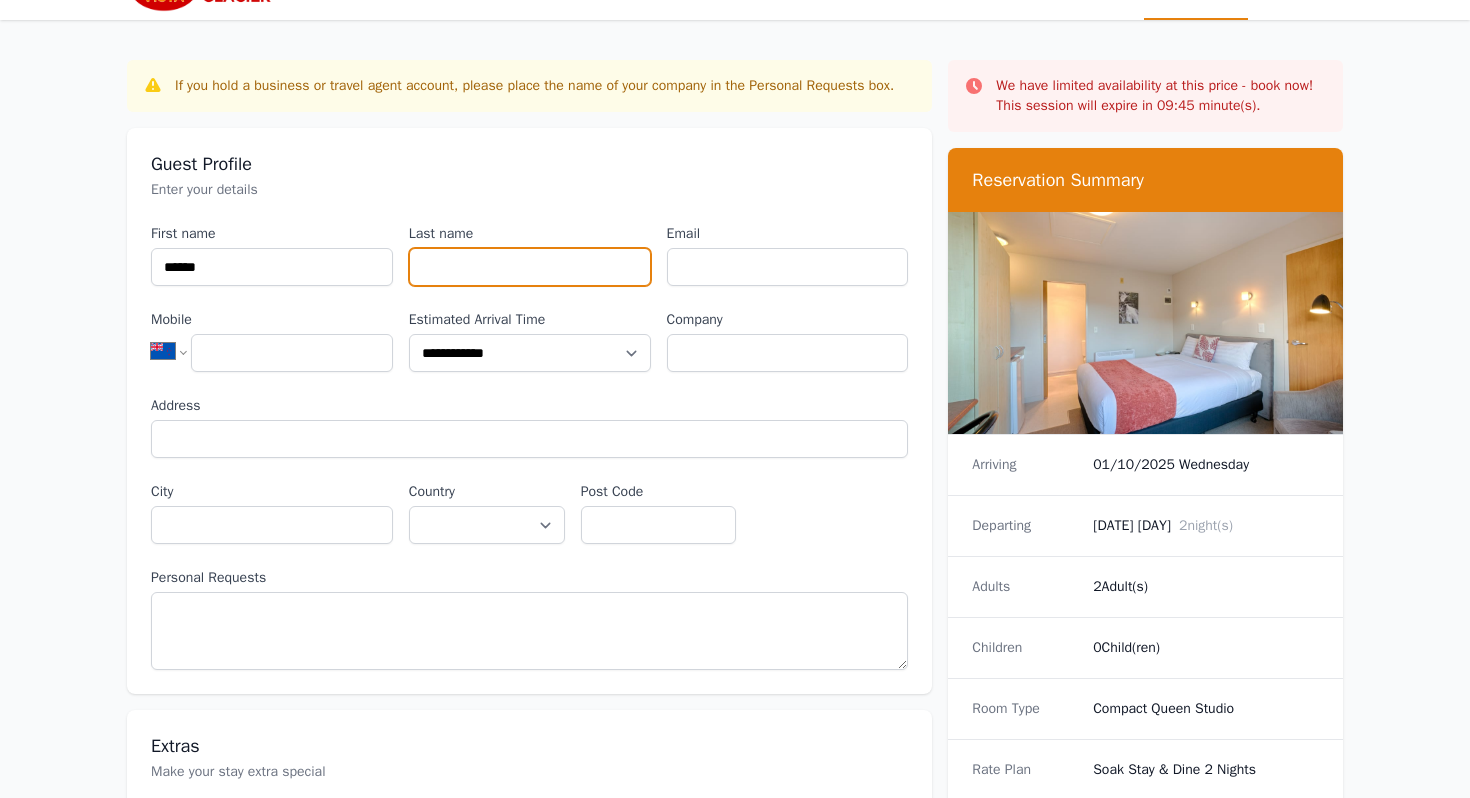 type on "*" 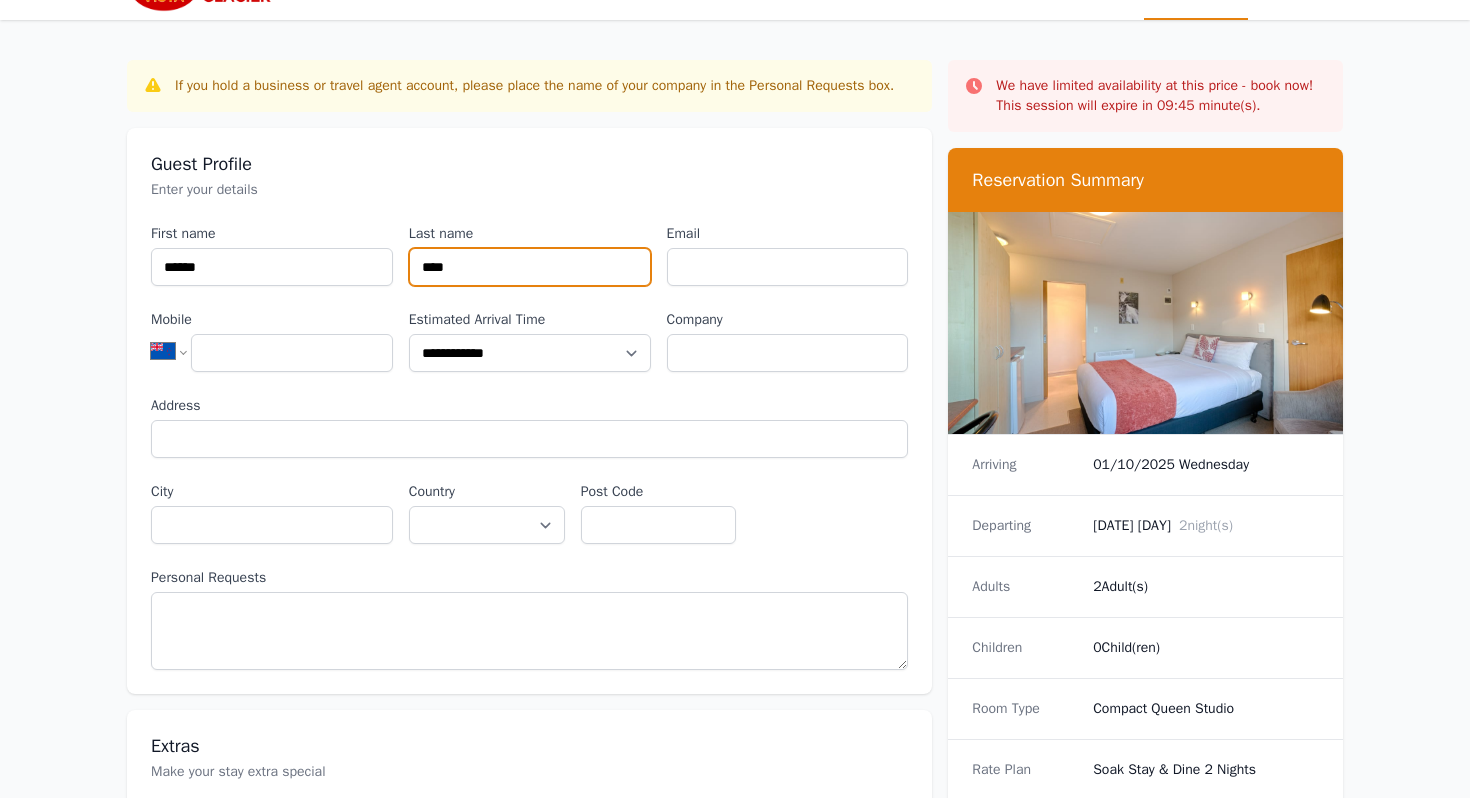 type on "****" 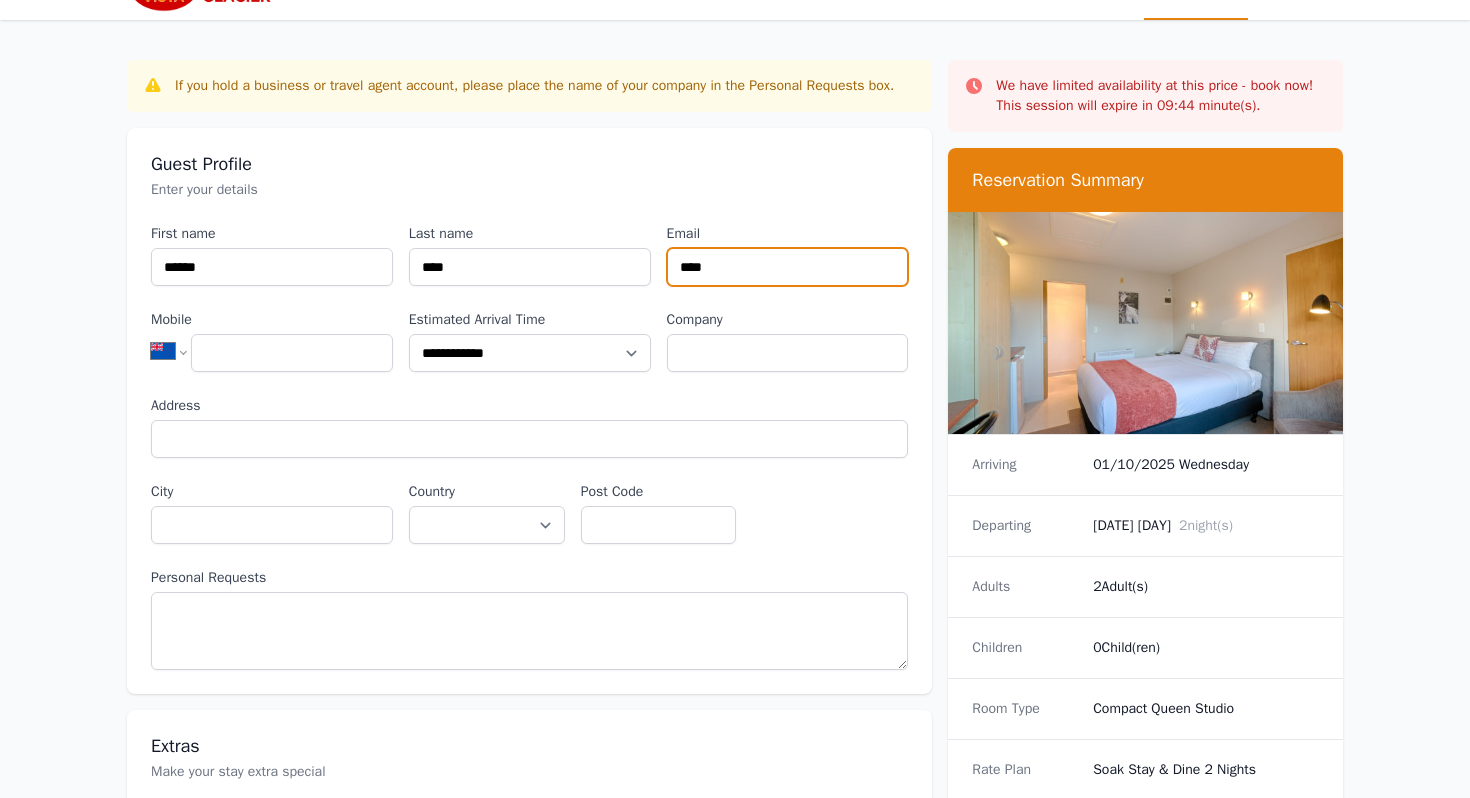 type on "**********" 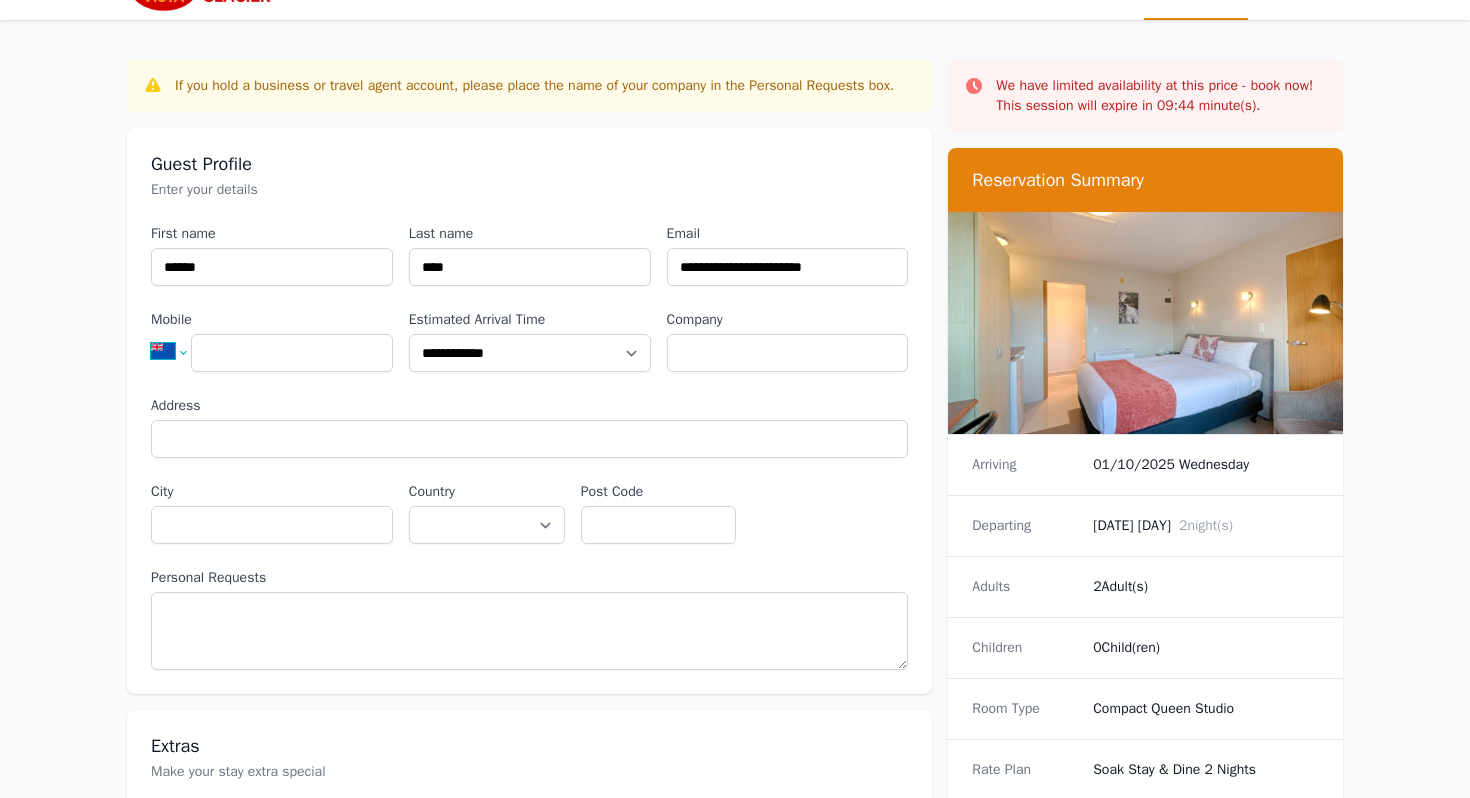 select on "**" 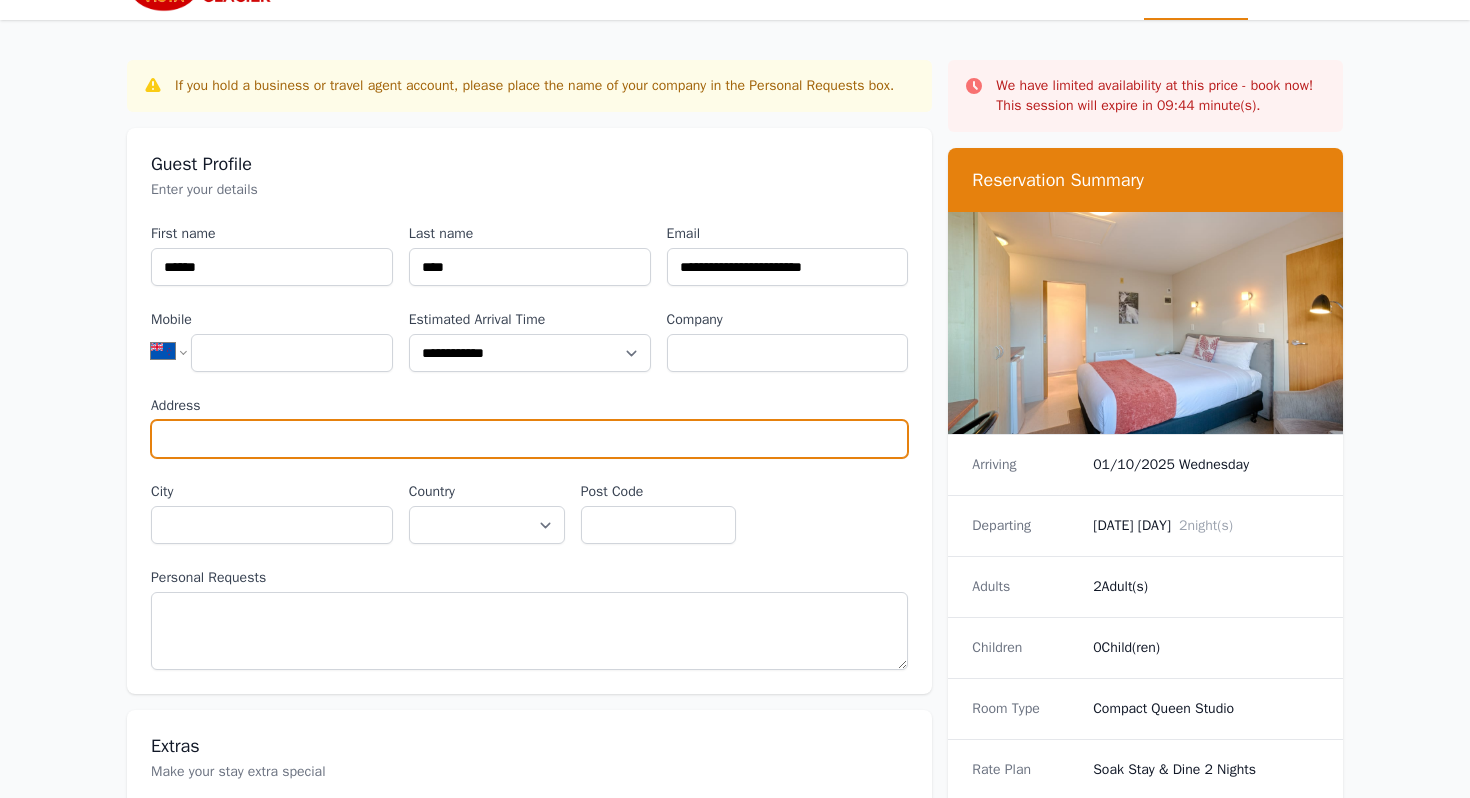 type on "**********" 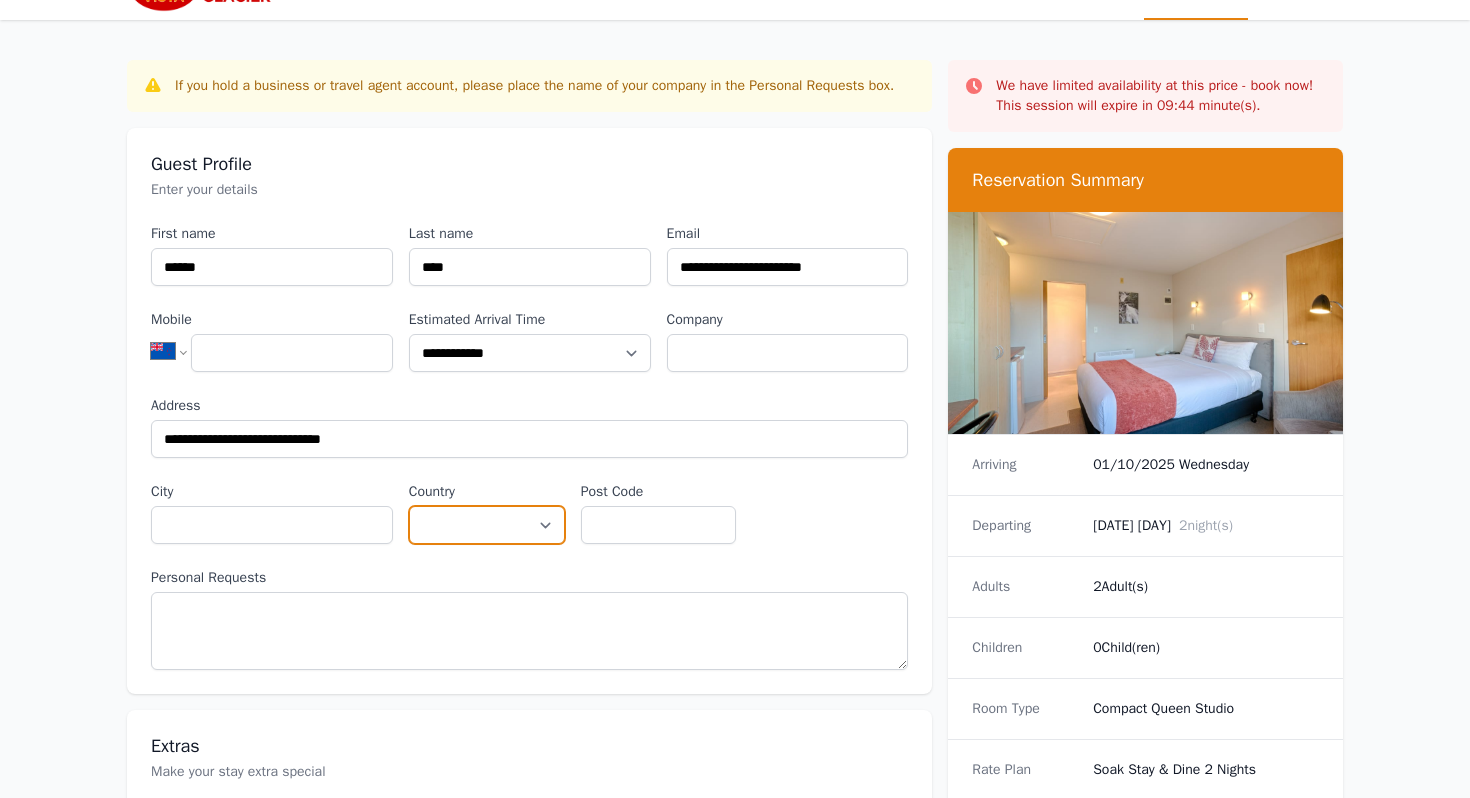select on "*********" 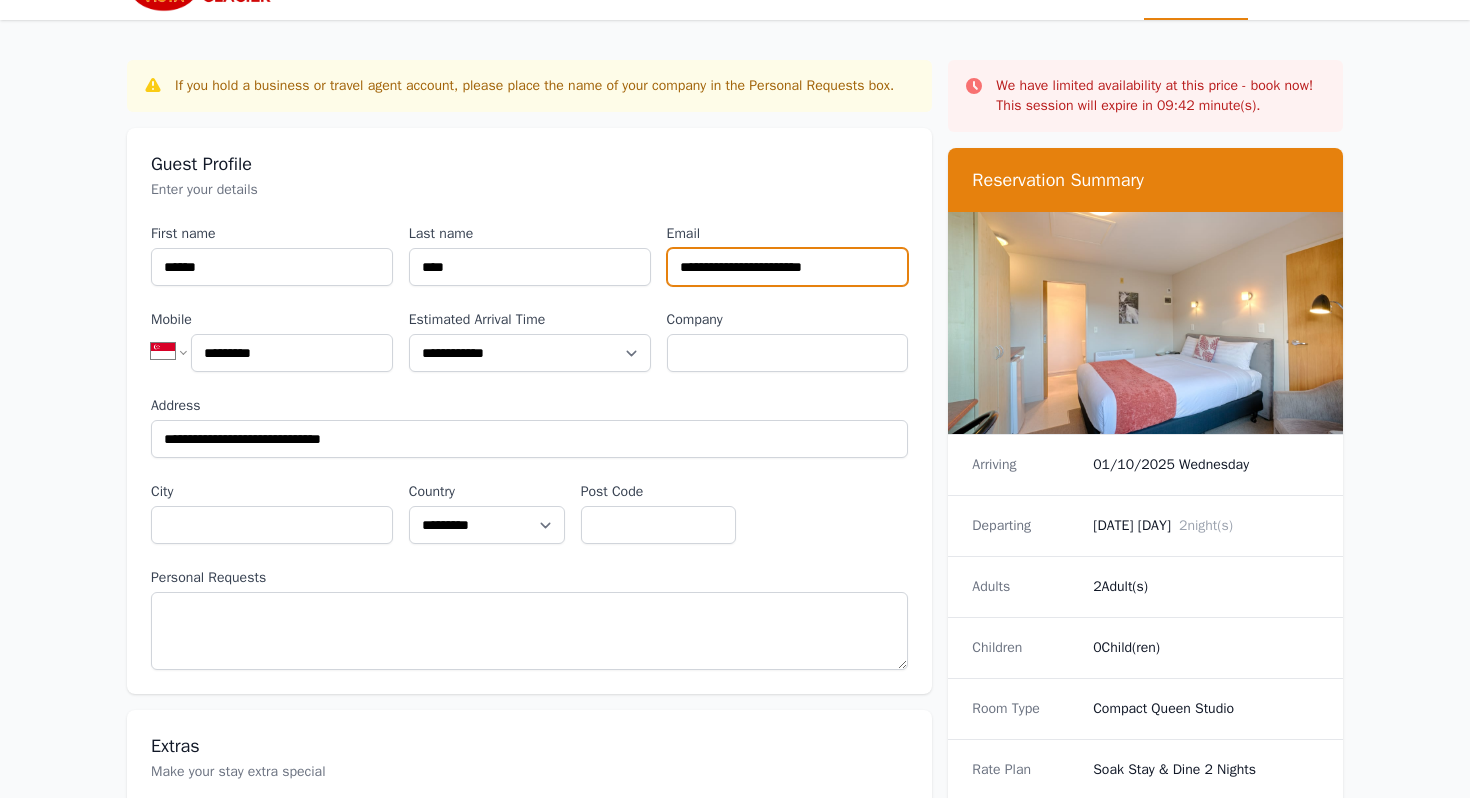 type on "*********" 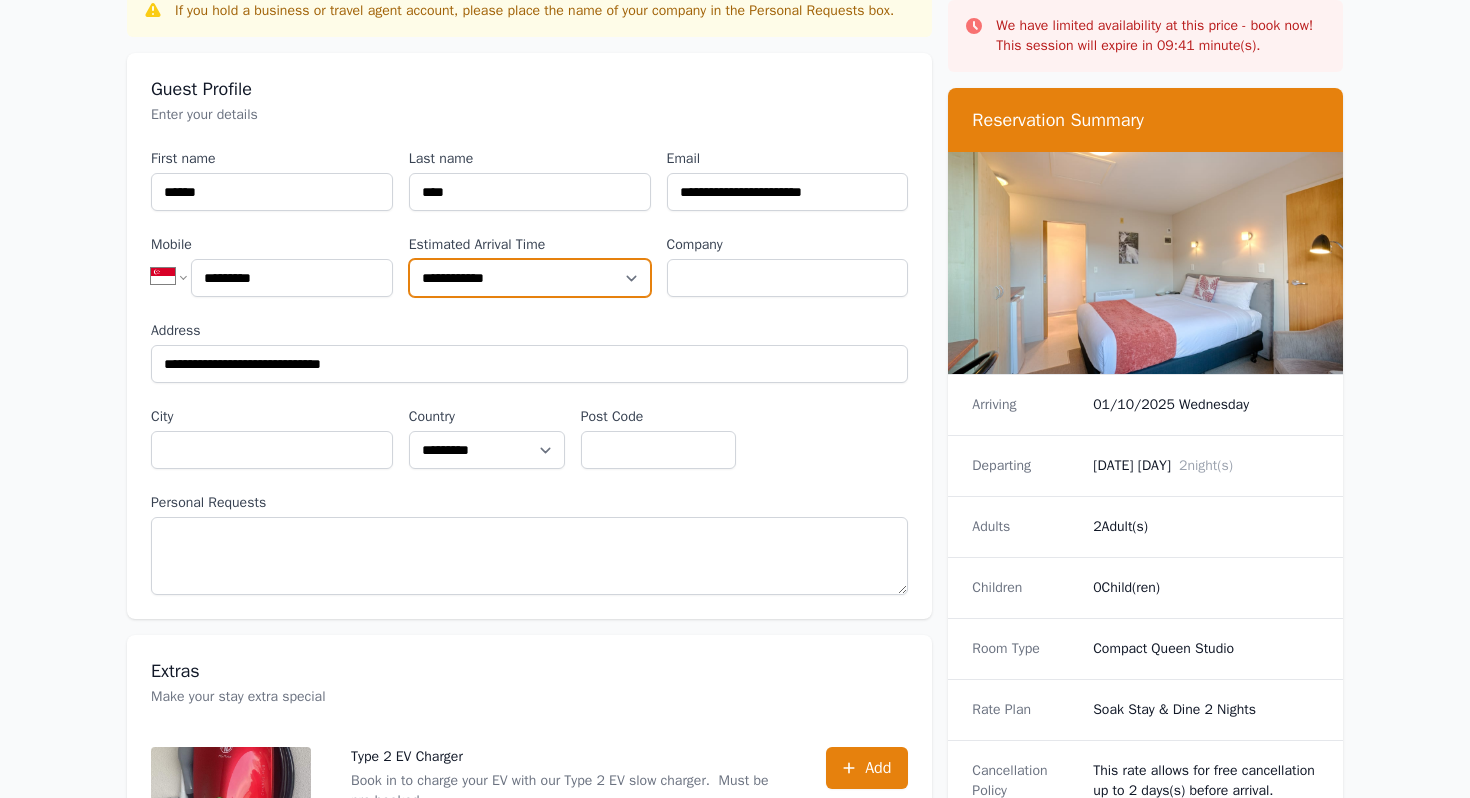 scroll, scrollTop: 146, scrollLeft: 0, axis: vertical 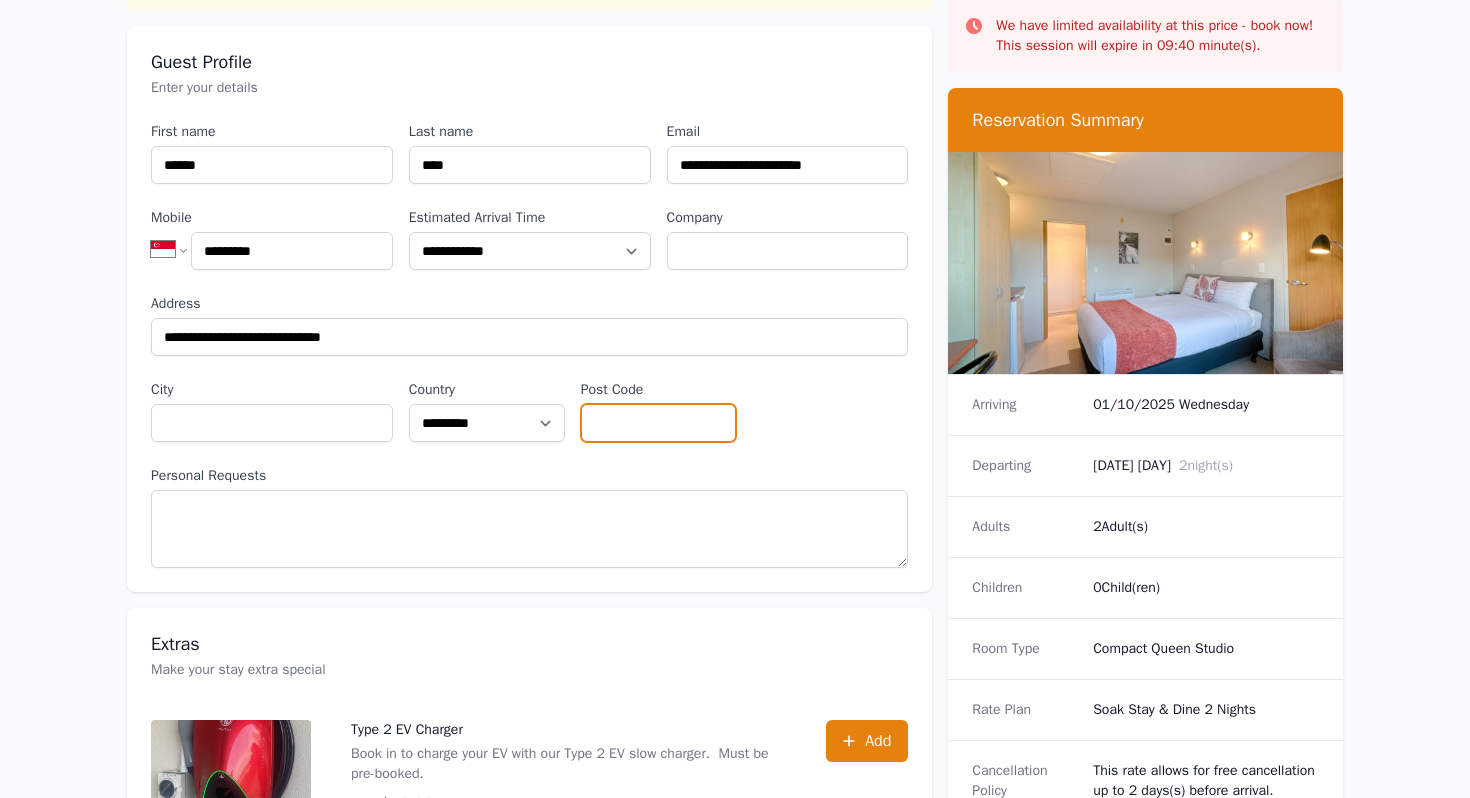 click on "Post Code" at bounding box center [659, 423] 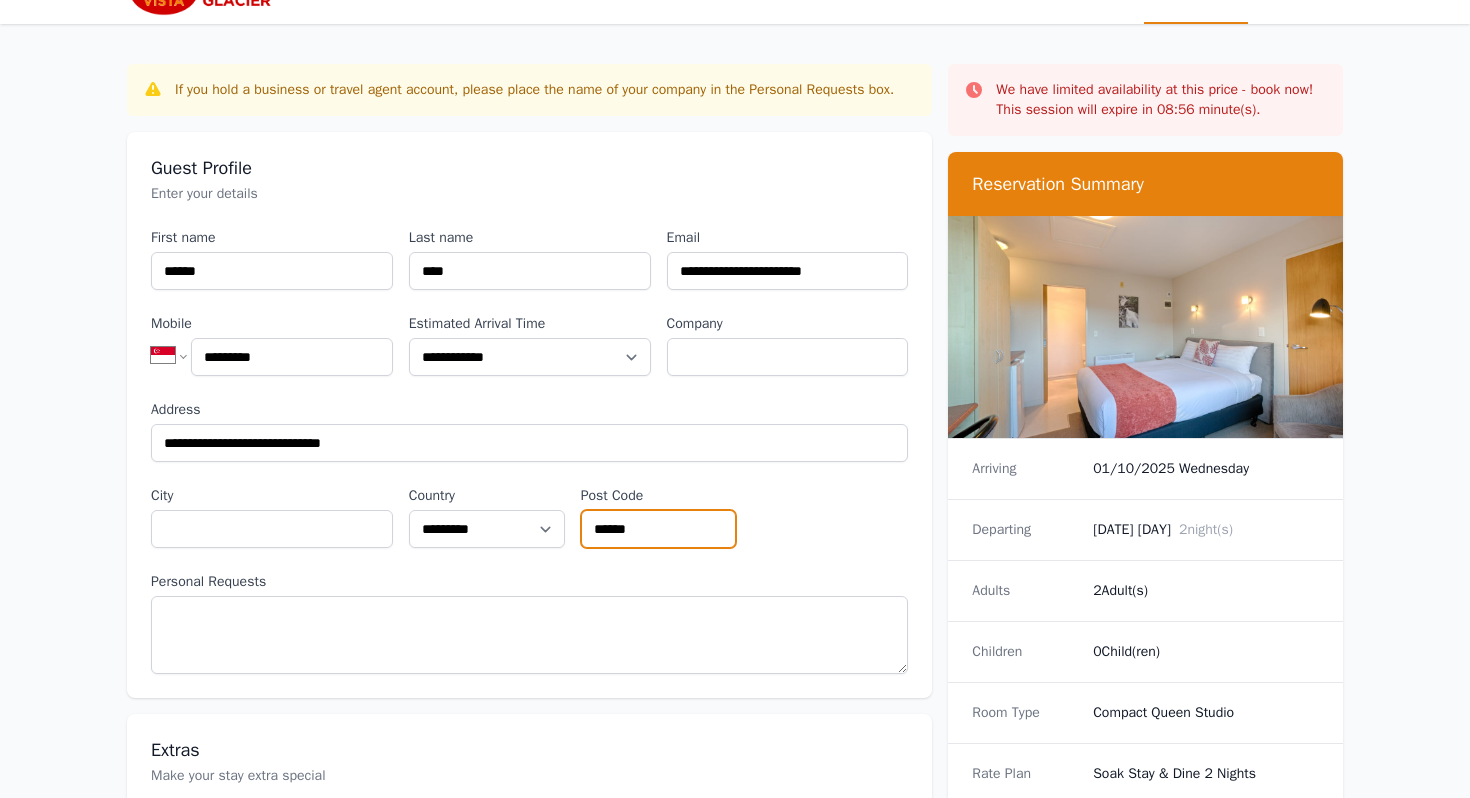 scroll, scrollTop: 0, scrollLeft: 0, axis: both 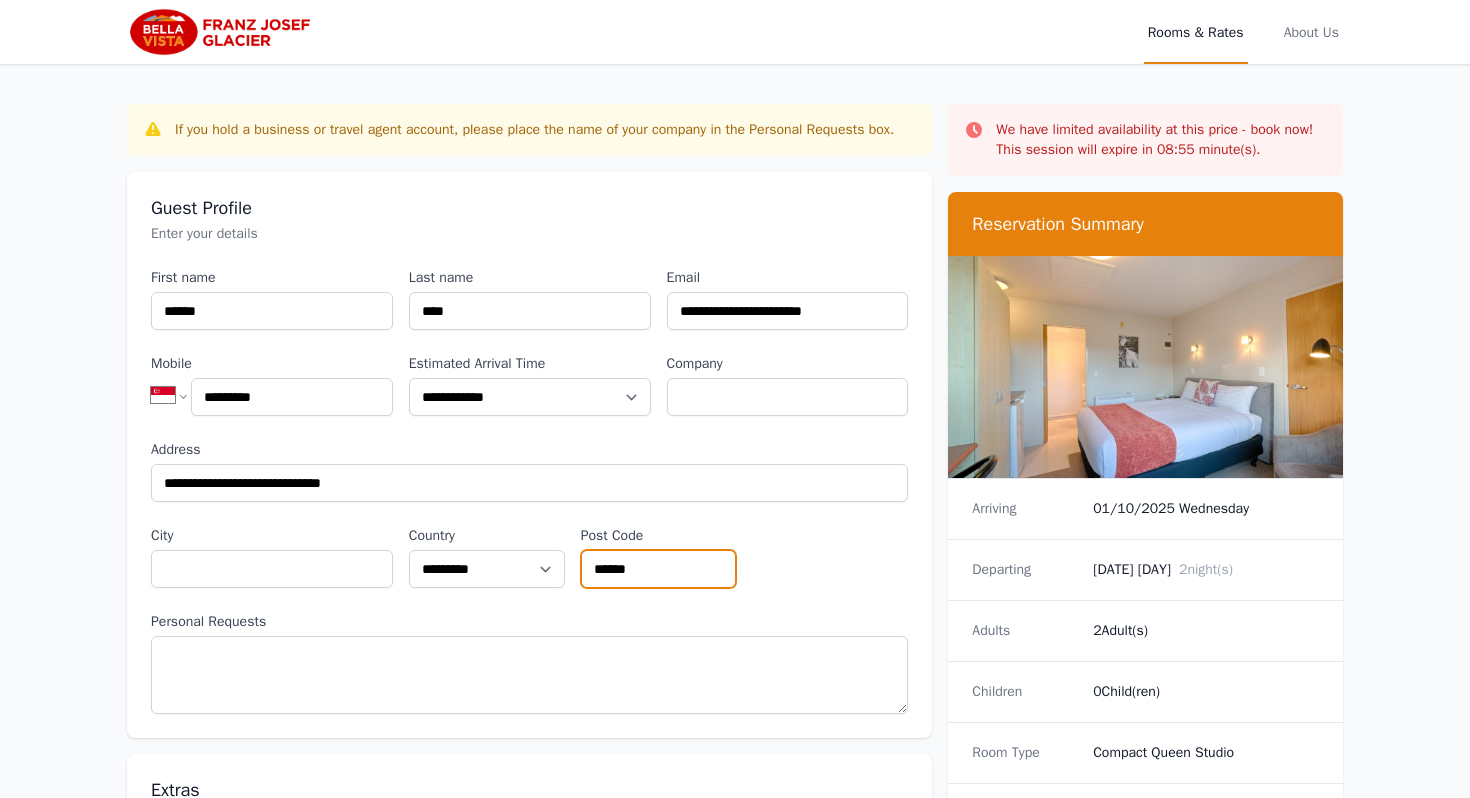 type on "******" 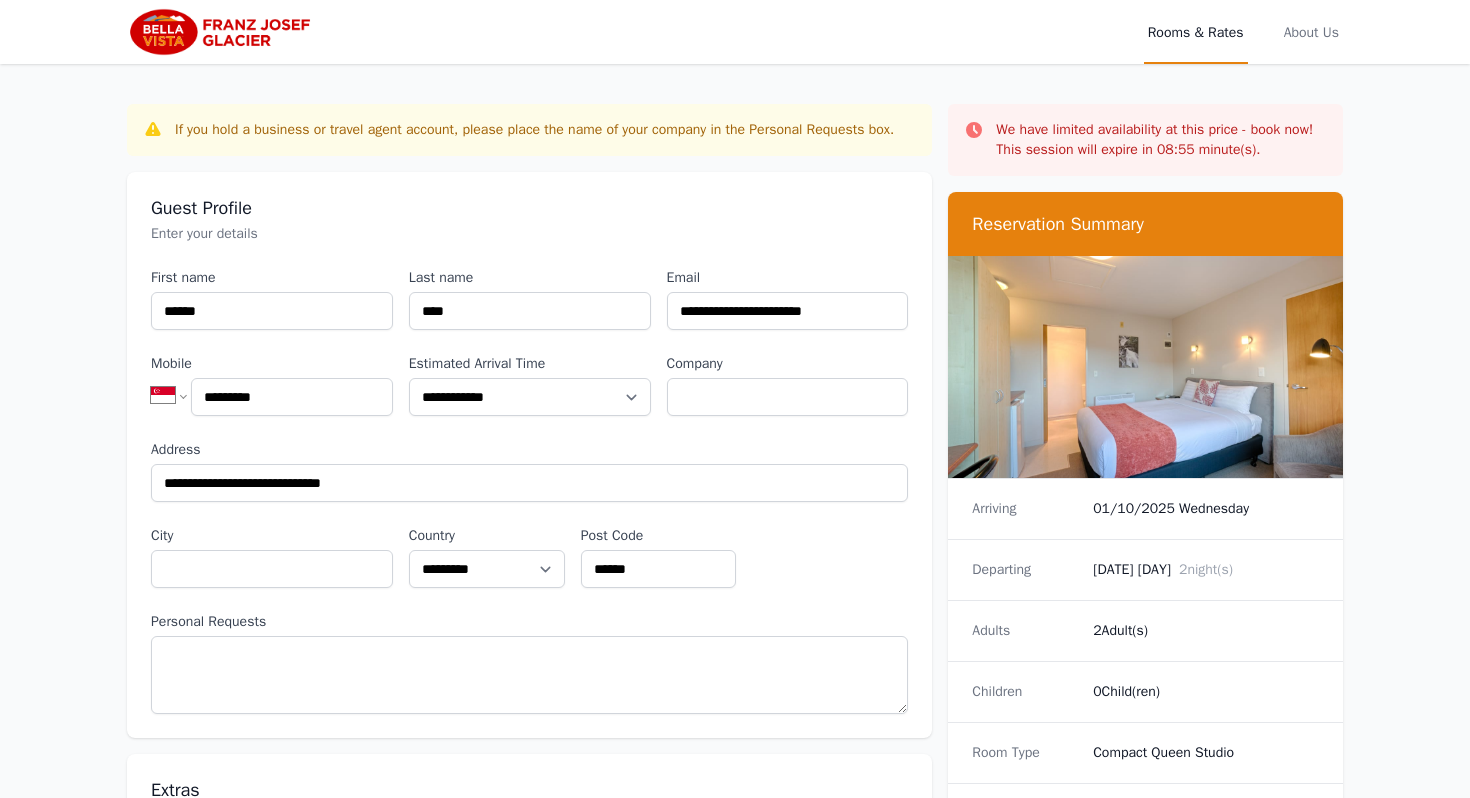 click on "**********" at bounding box center [529, 491] 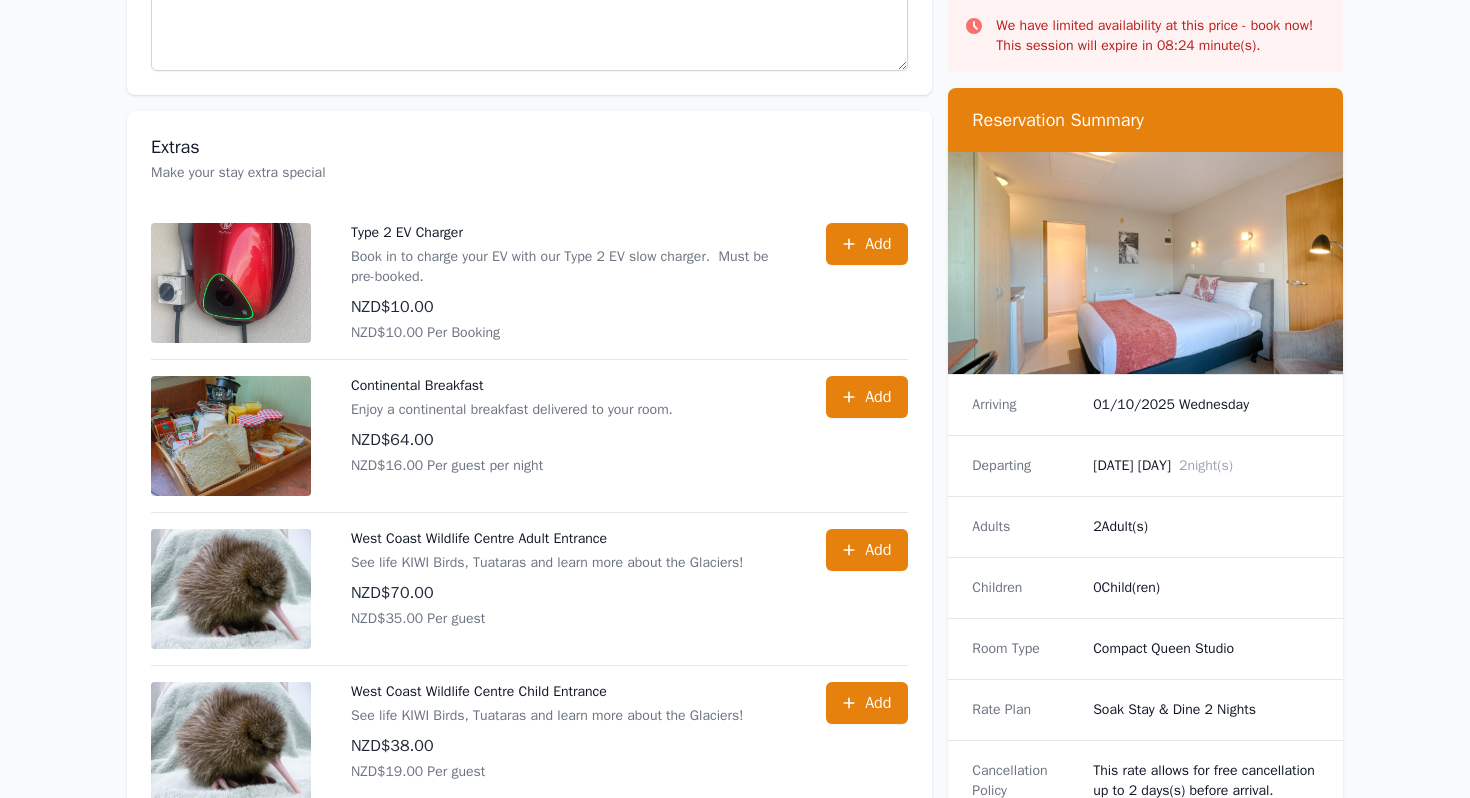 scroll, scrollTop: 641, scrollLeft: 0, axis: vertical 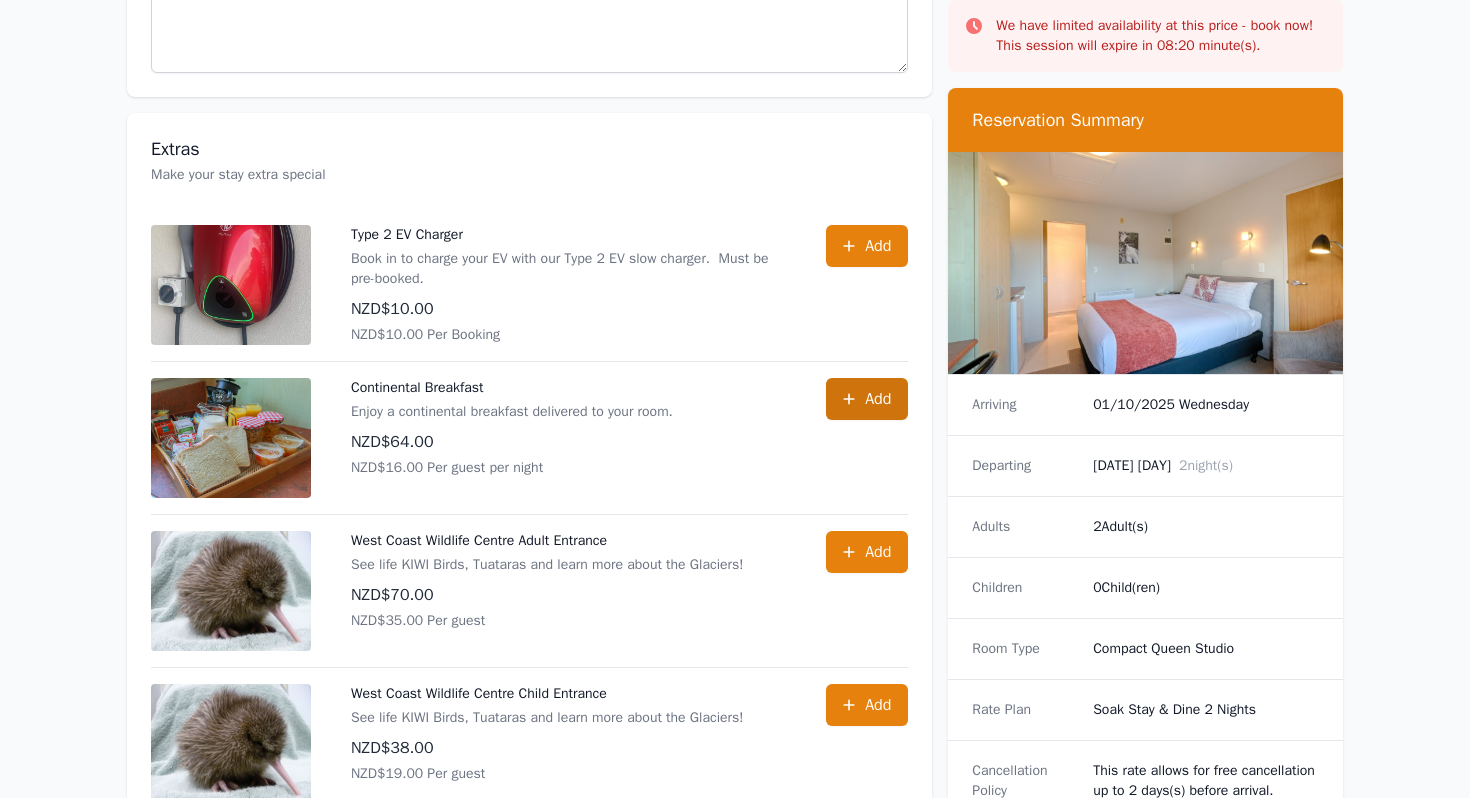 click on "Add" at bounding box center (878, 399) 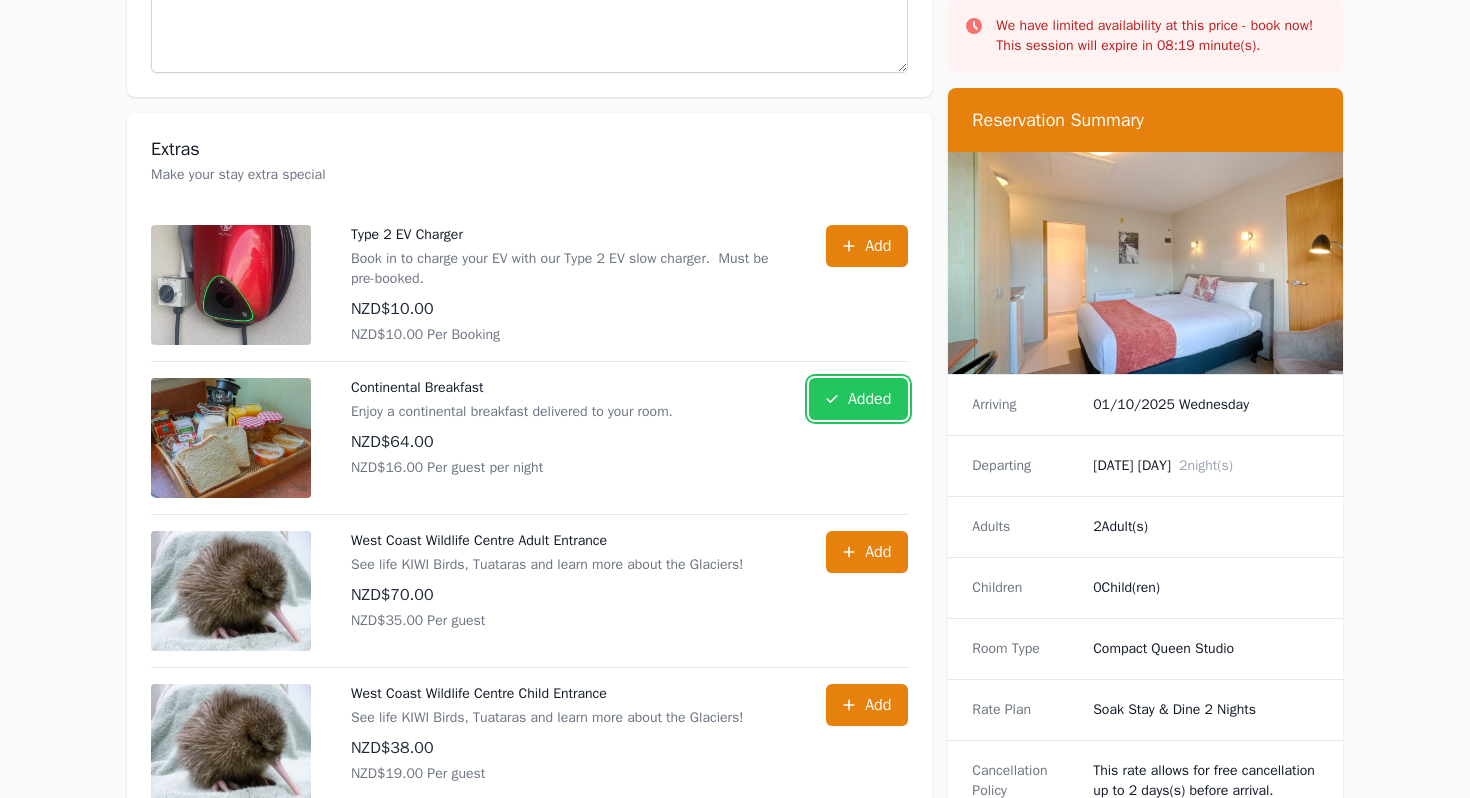 click on "Added" at bounding box center [869, 399] 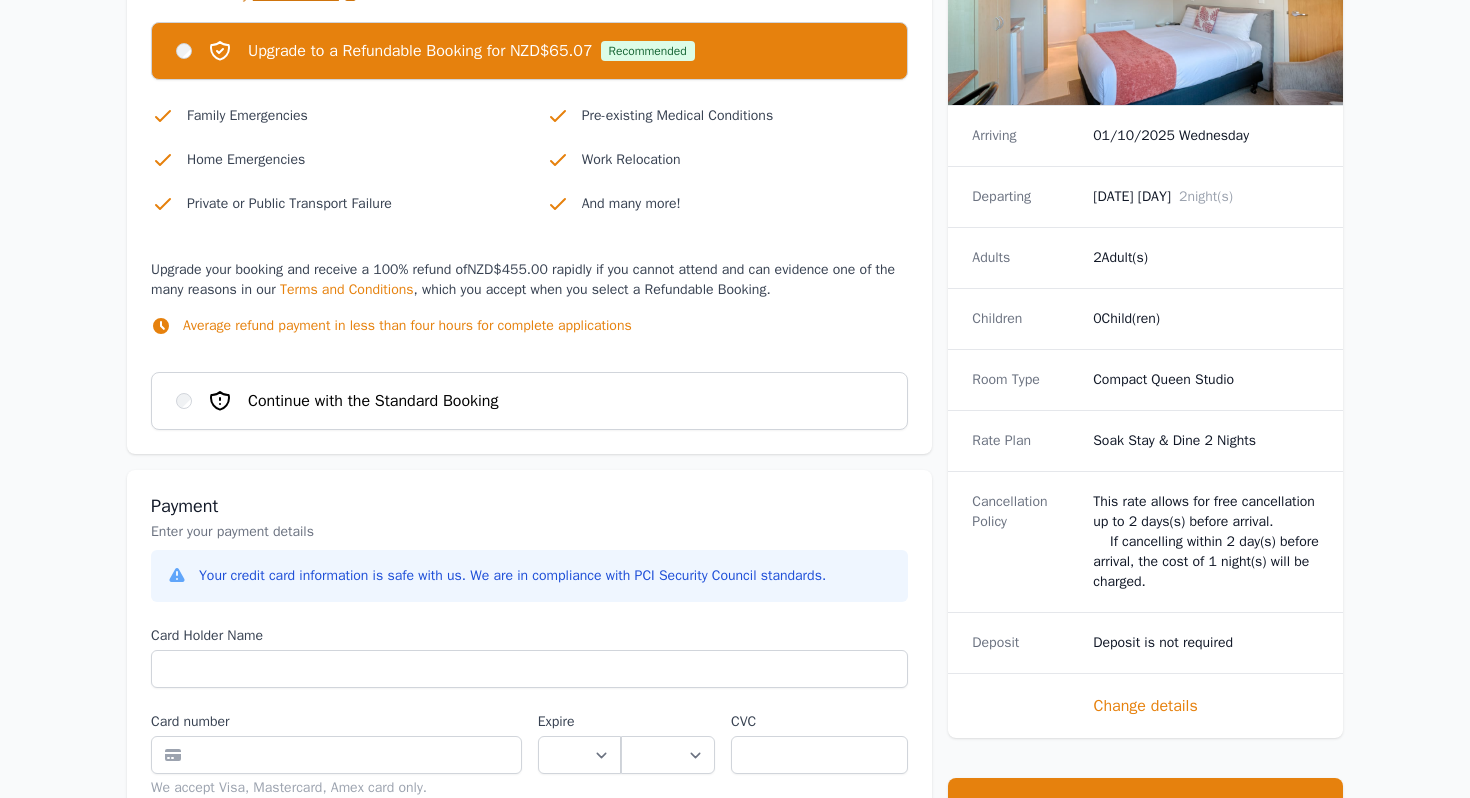 scroll, scrollTop: 1609, scrollLeft: 0, axis: vertical 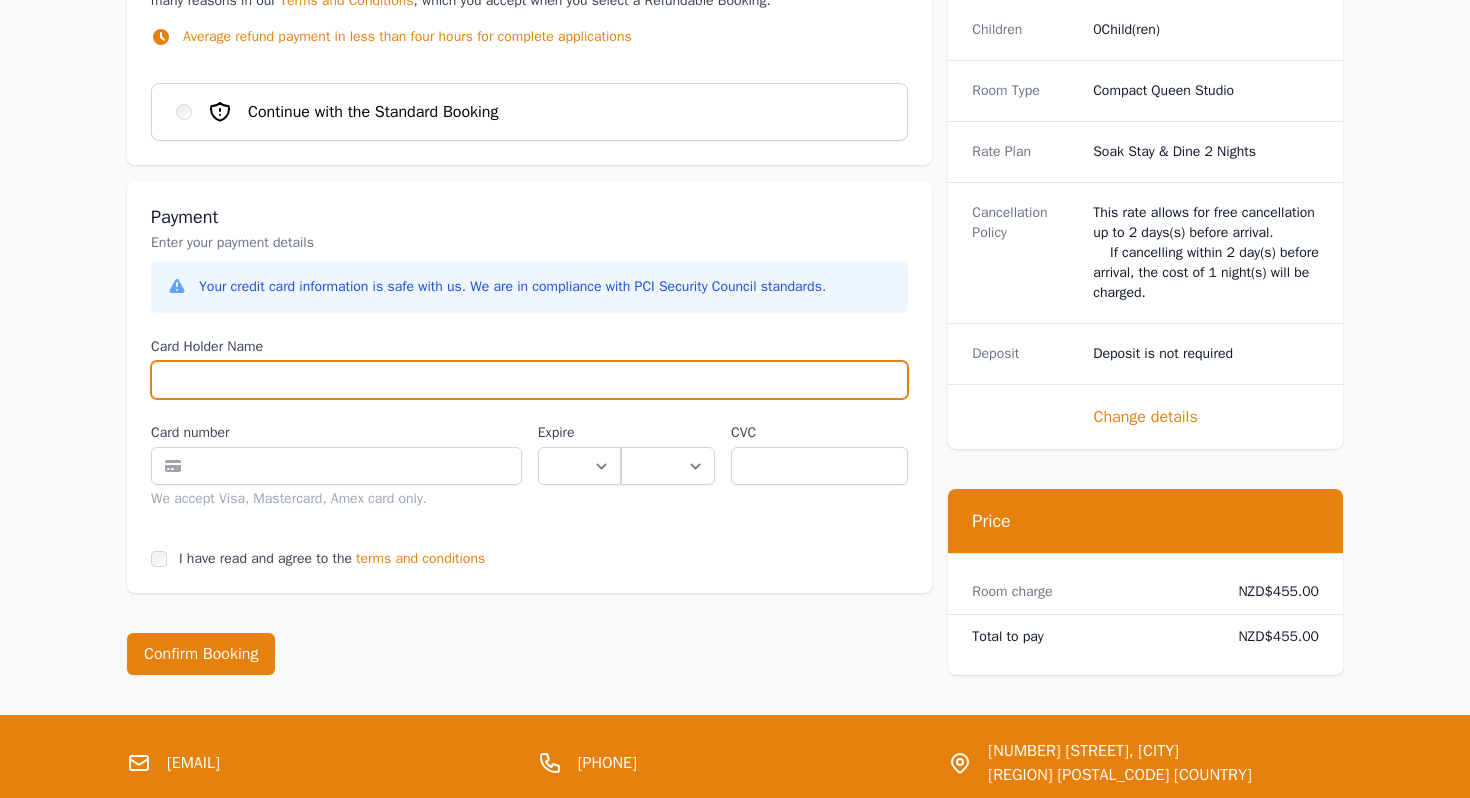 click on "Card Holder Name" at bounding box center (529, 380) 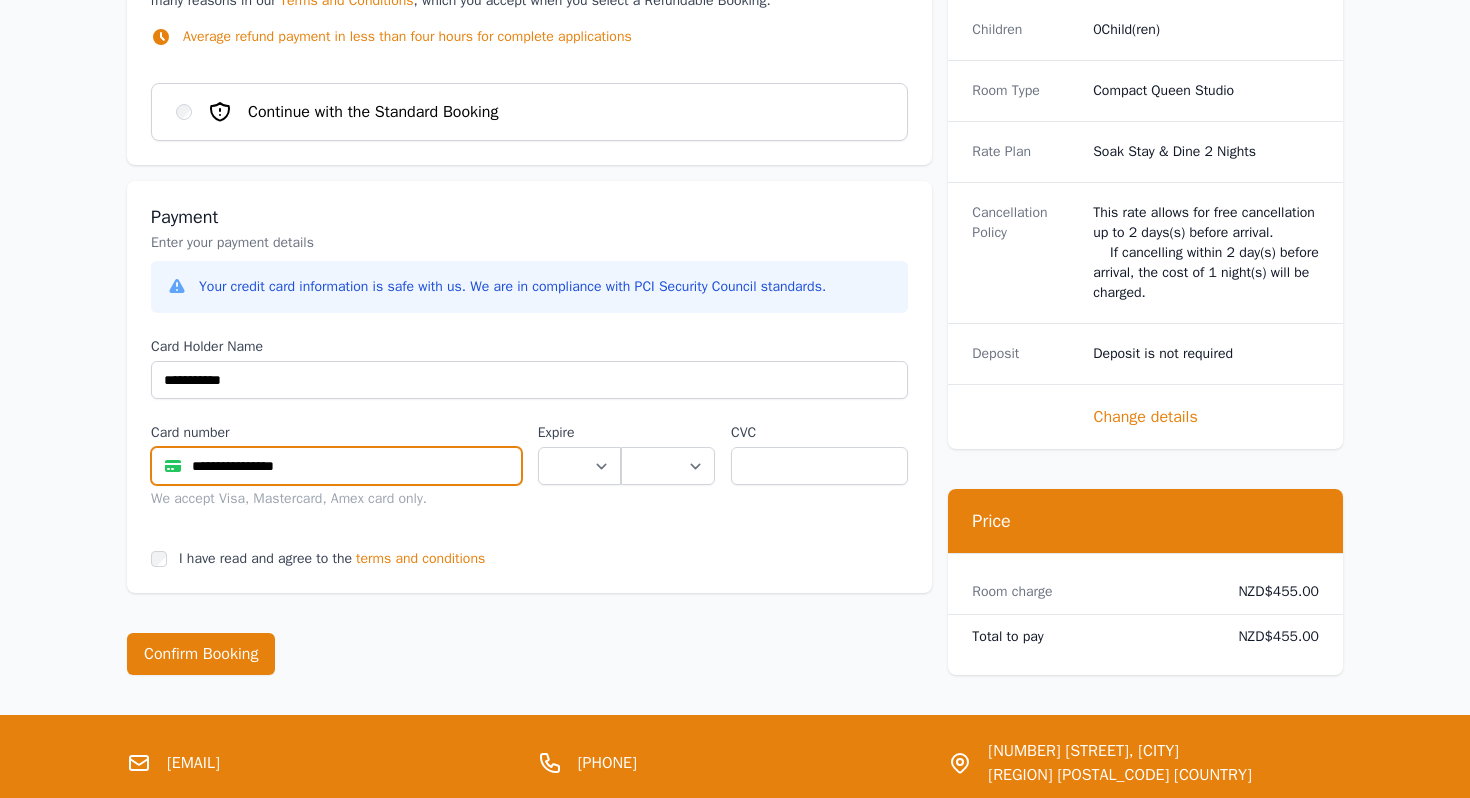 type on "**********" 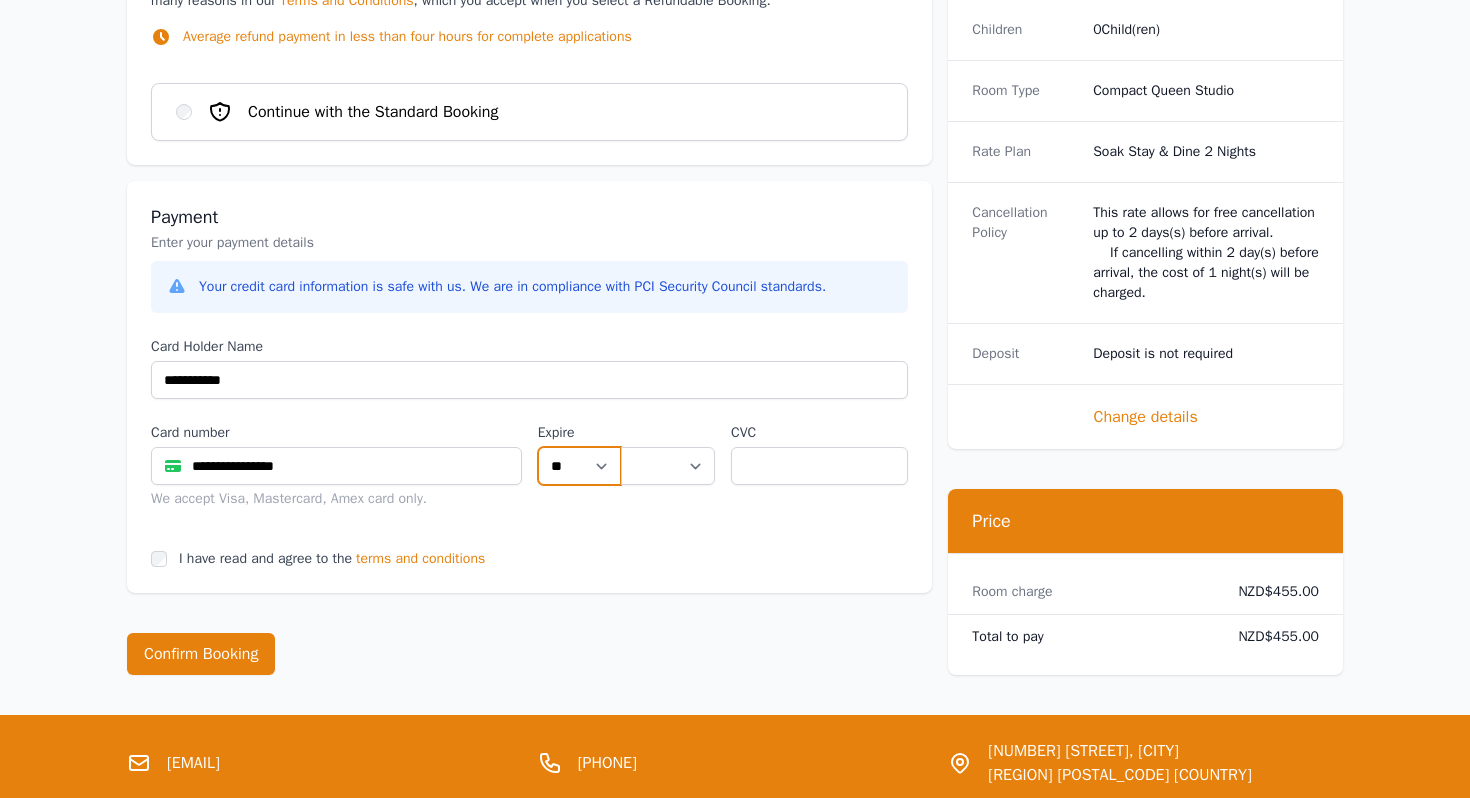 select on "**" 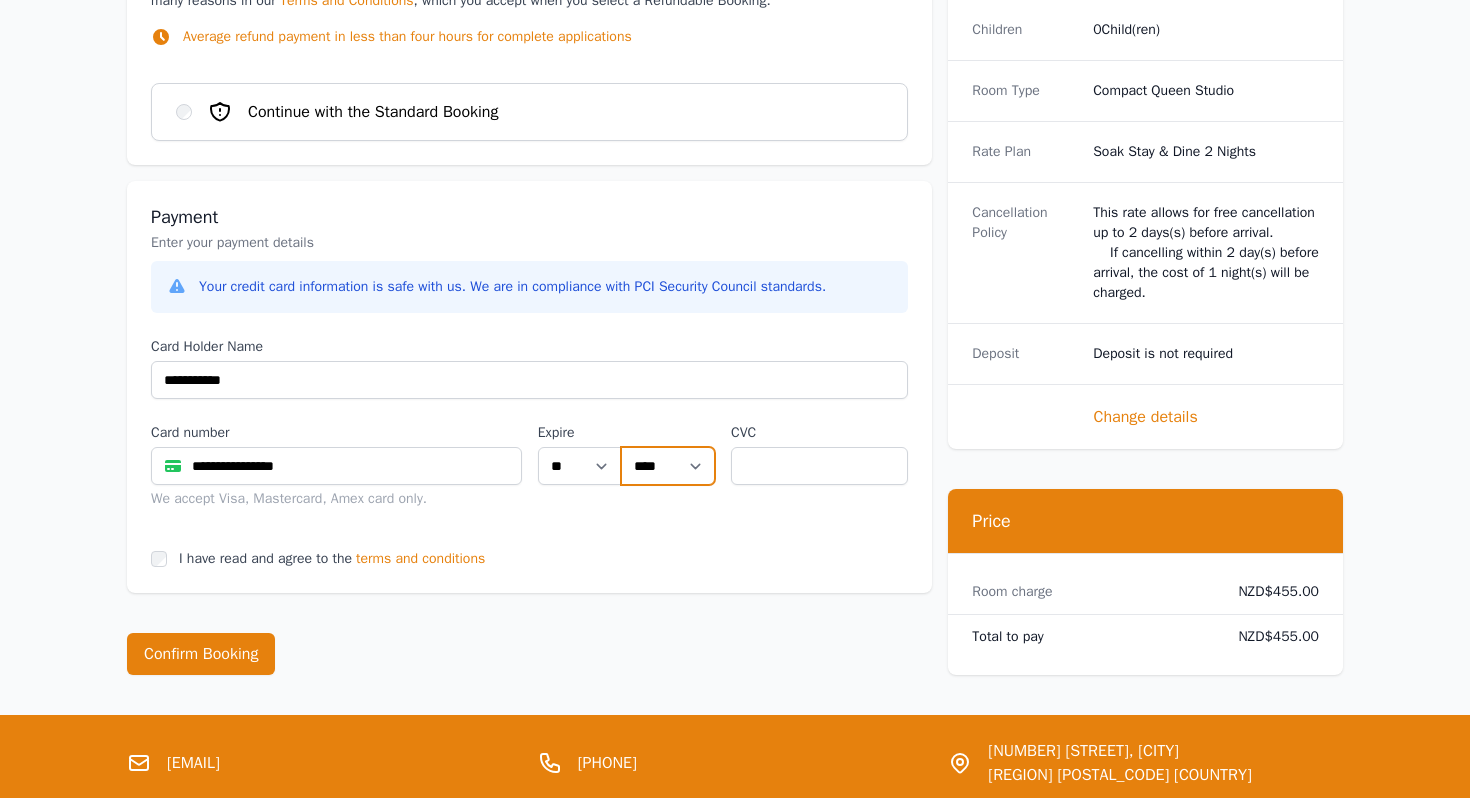 select on "**" 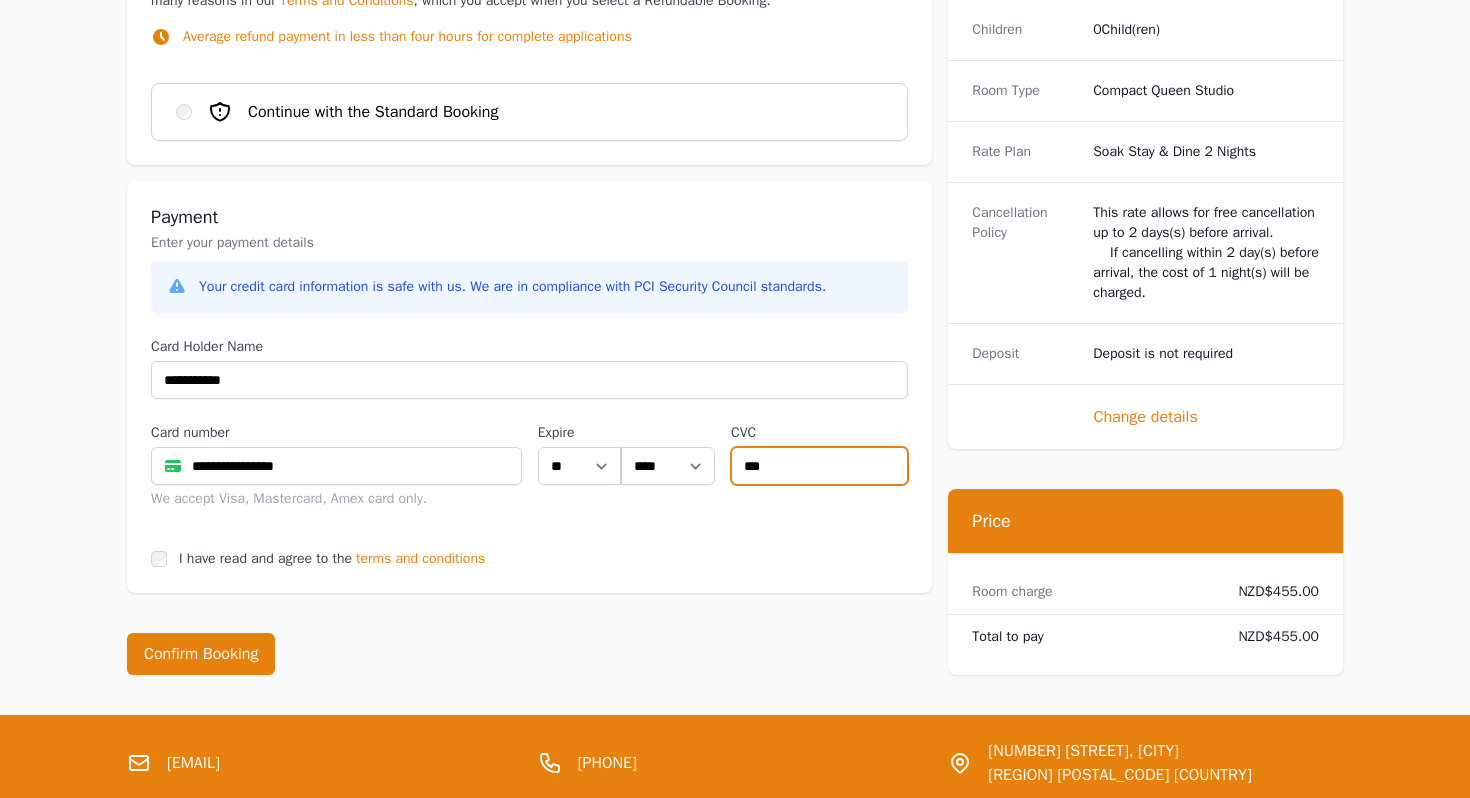 type on "***" 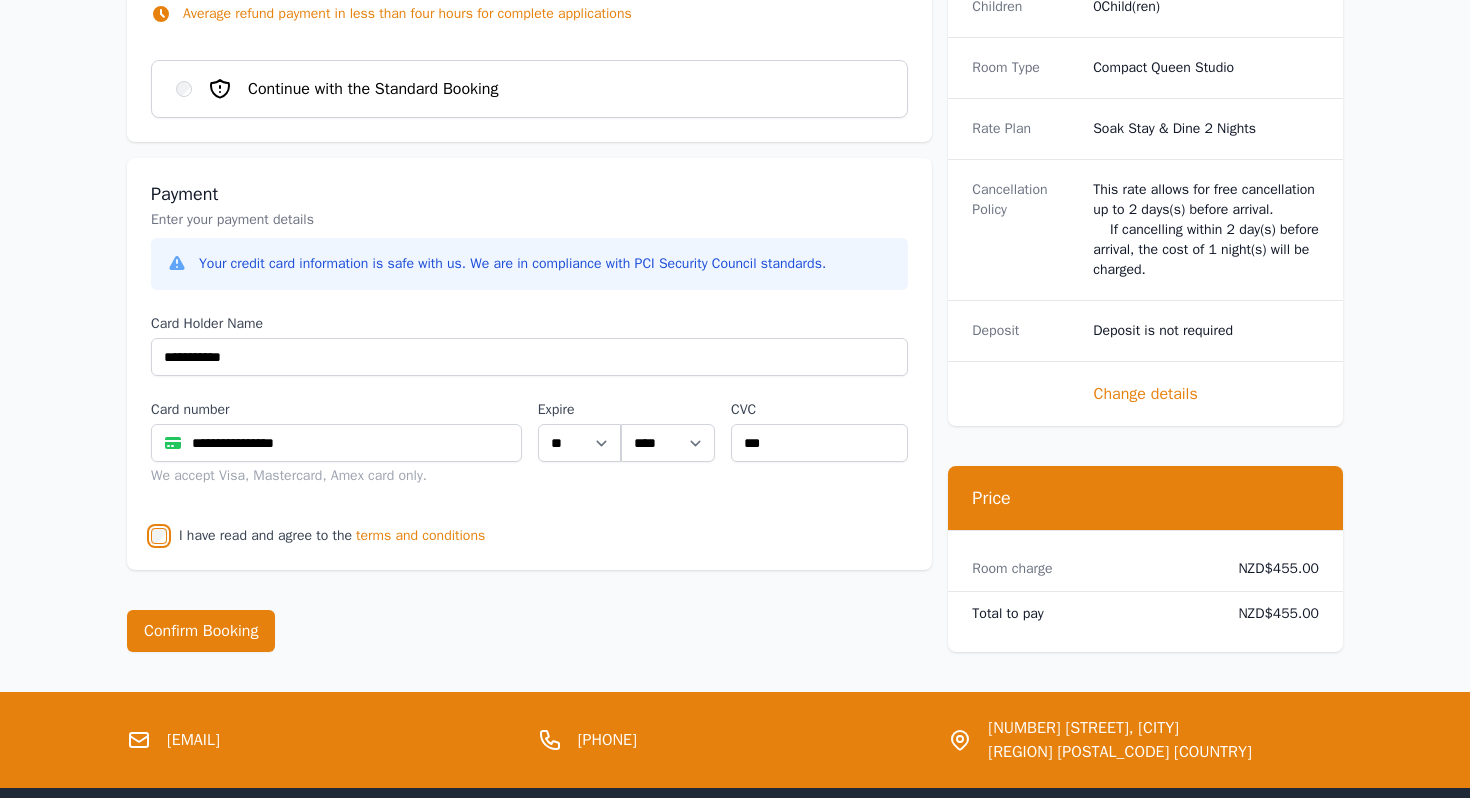 scroll, scrollTop: 1897, scrollLeft: 0, axis: vertical 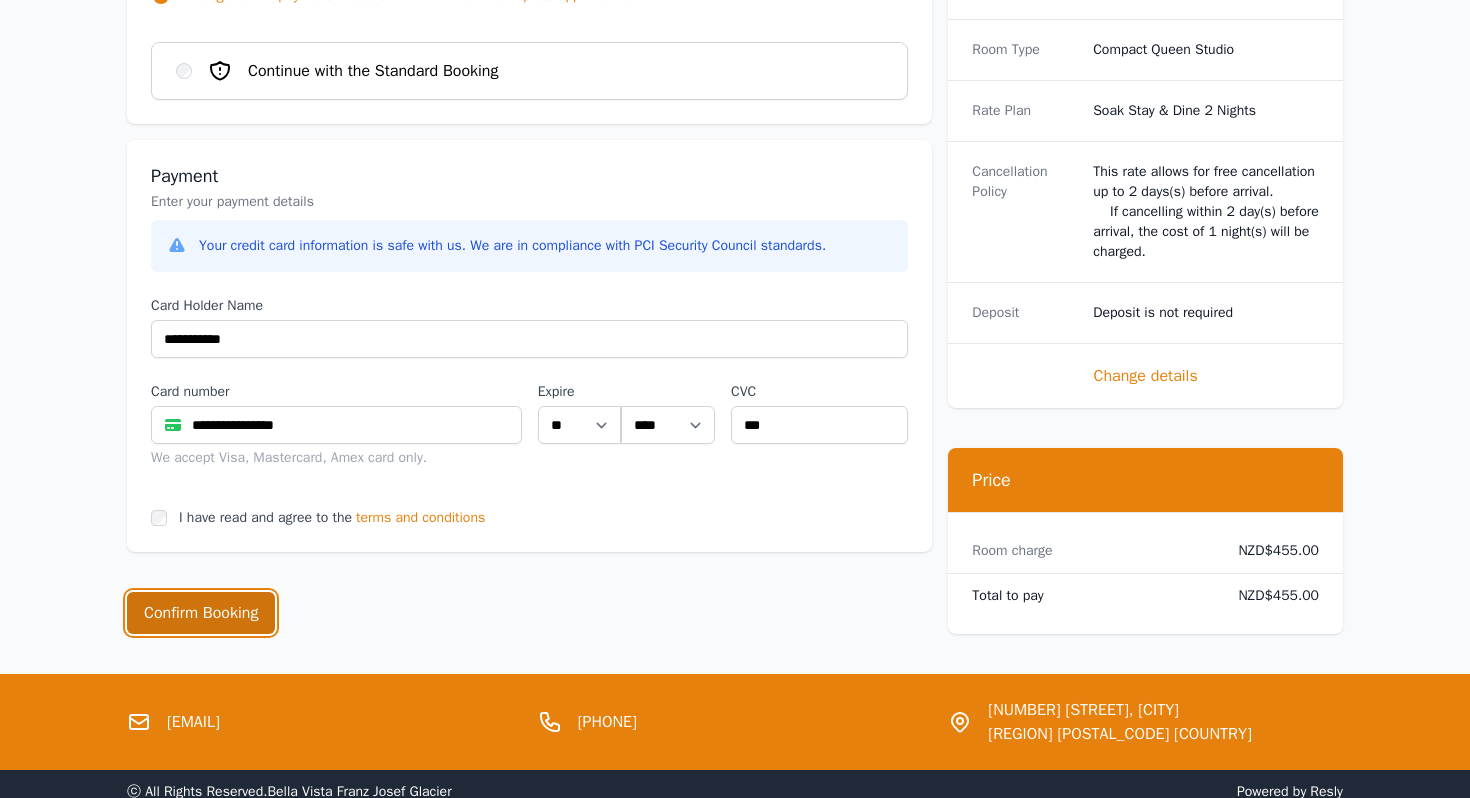 click on "Confirm Booking" at bounding box center (201, 613) 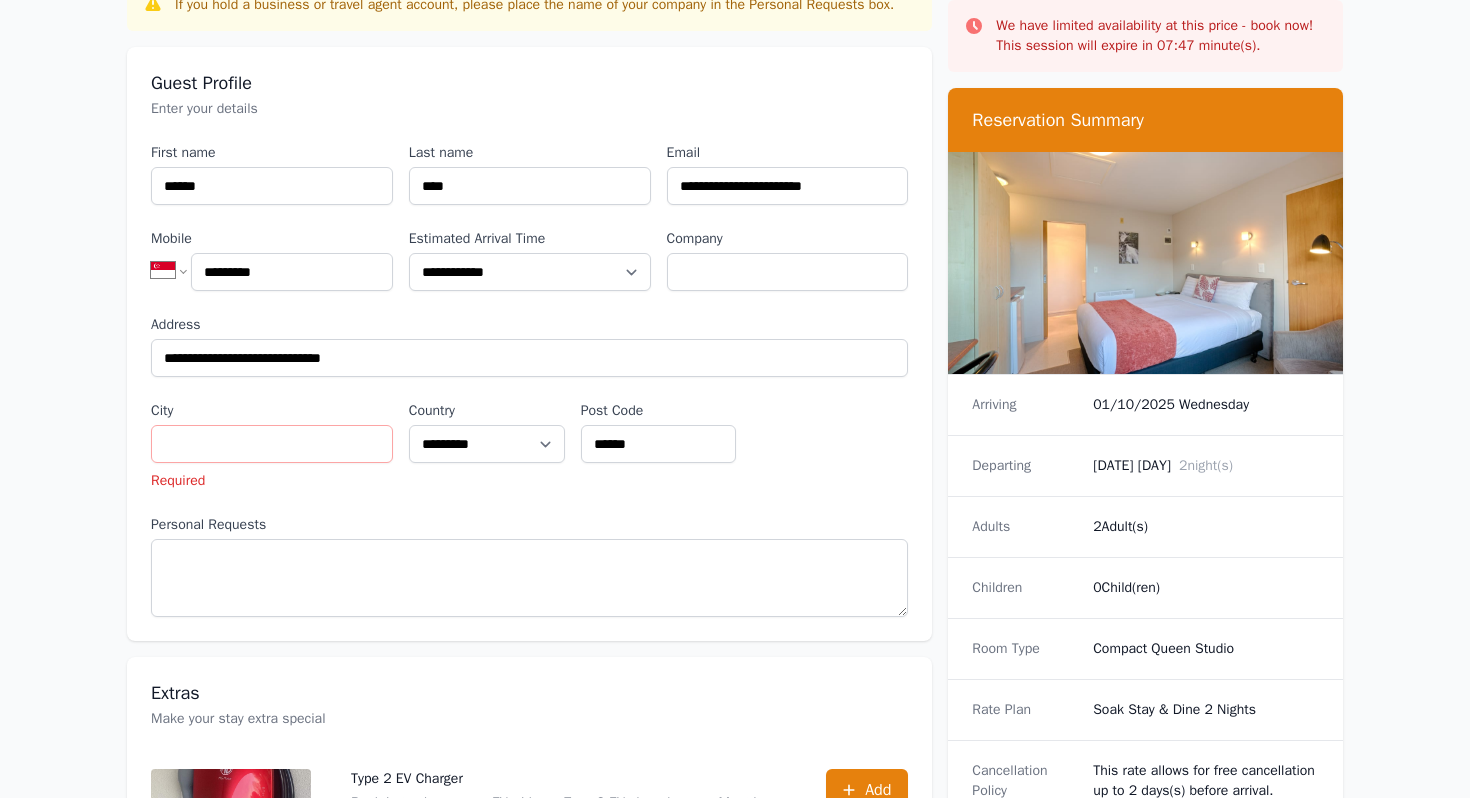 scroll, scrollTop: 87, scrollLeft: 0, axis: vertical 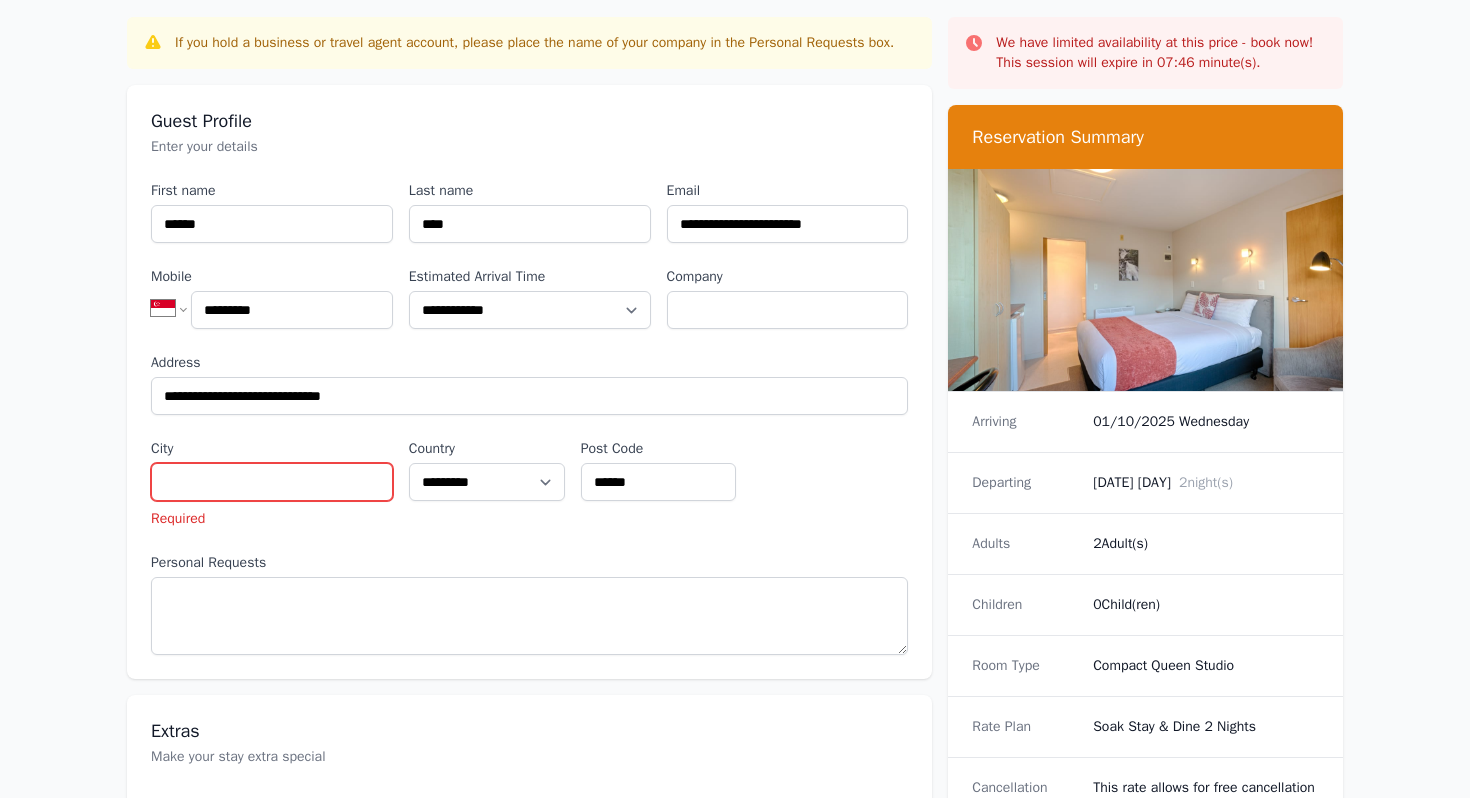click on "City" at bounding box center (272, 482) 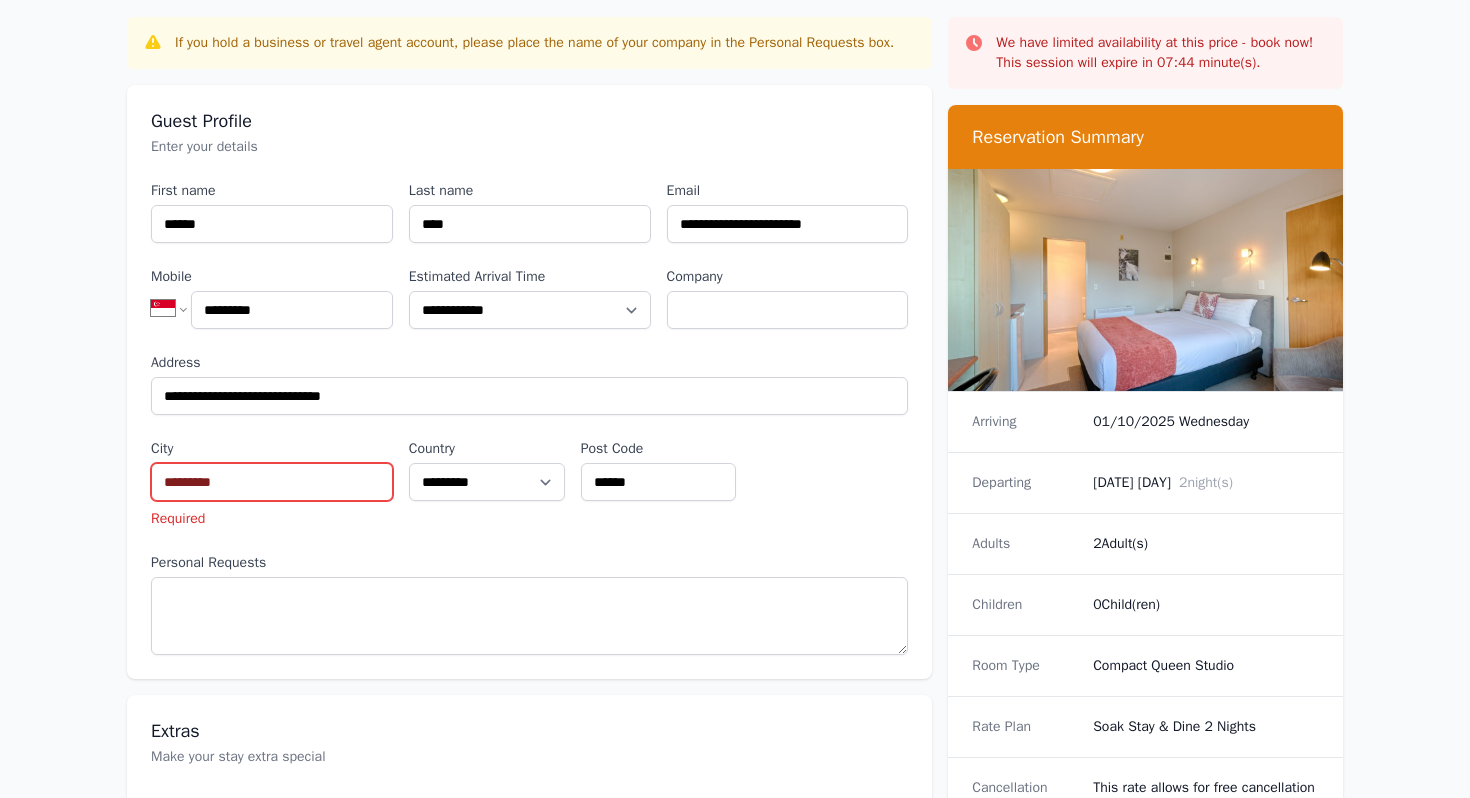 type on "*********" 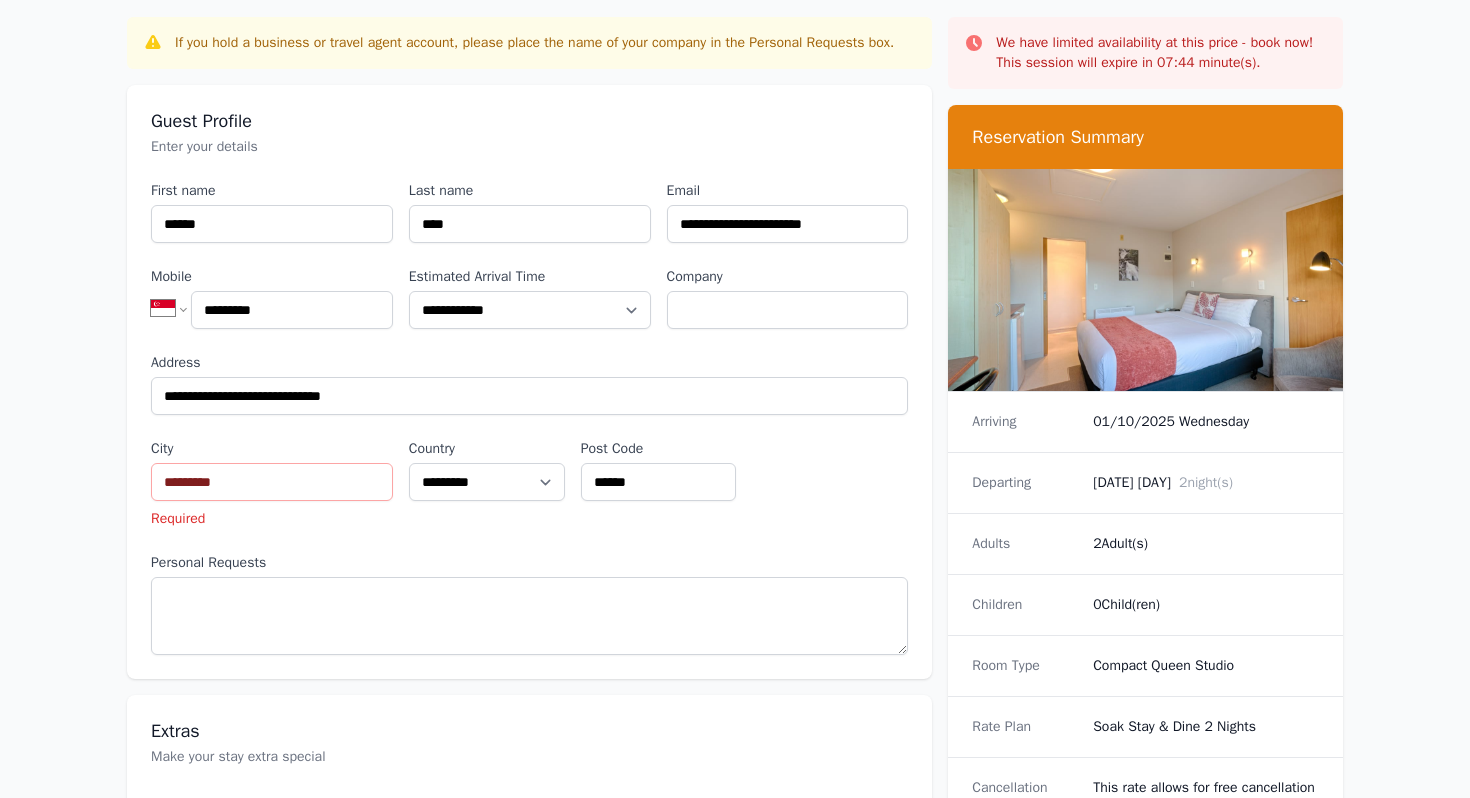 click on "Personal Requests" at bounding box center [529, 563] 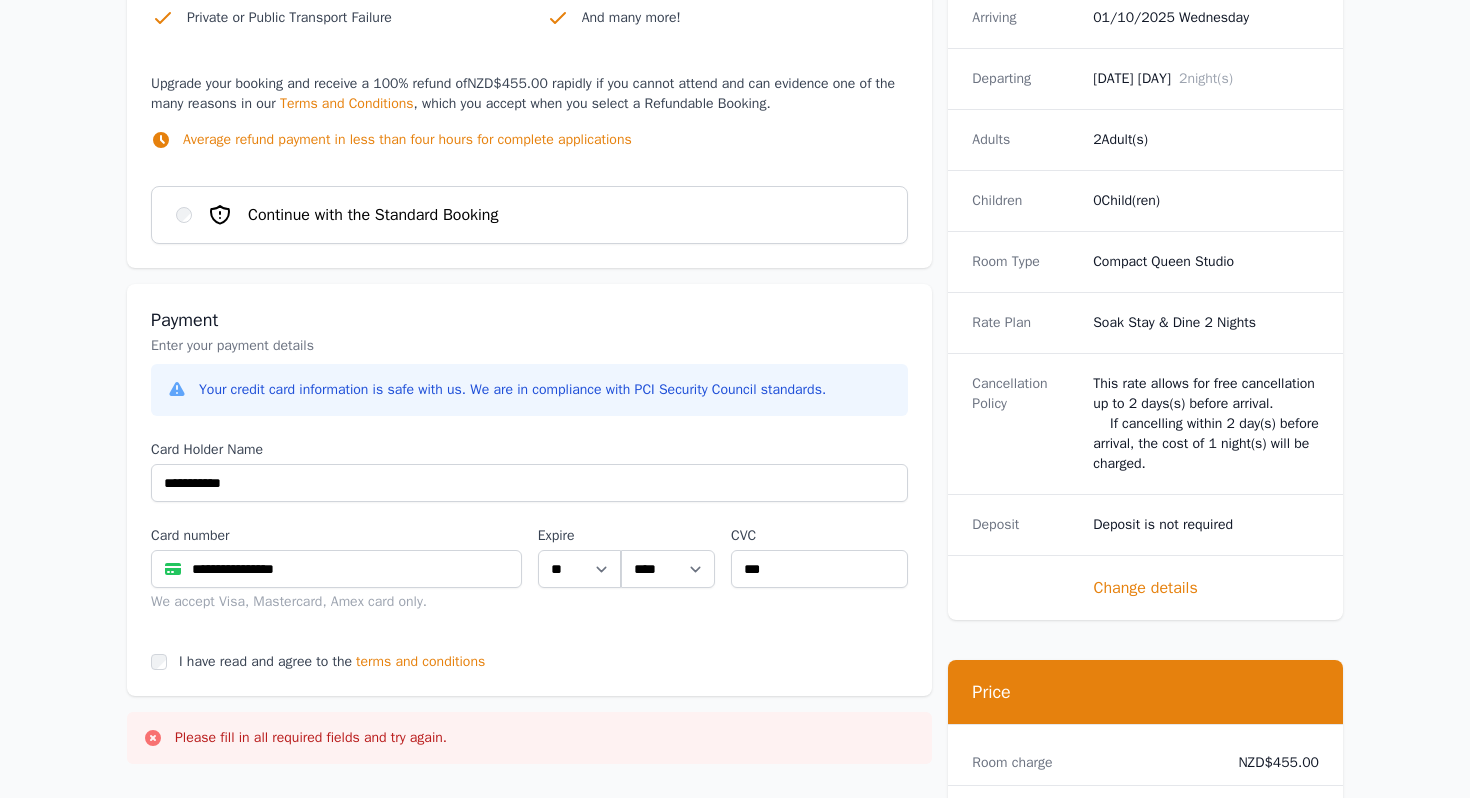 scroll, scrollTop: 2125, scrollLeft: 0, axis: vertical 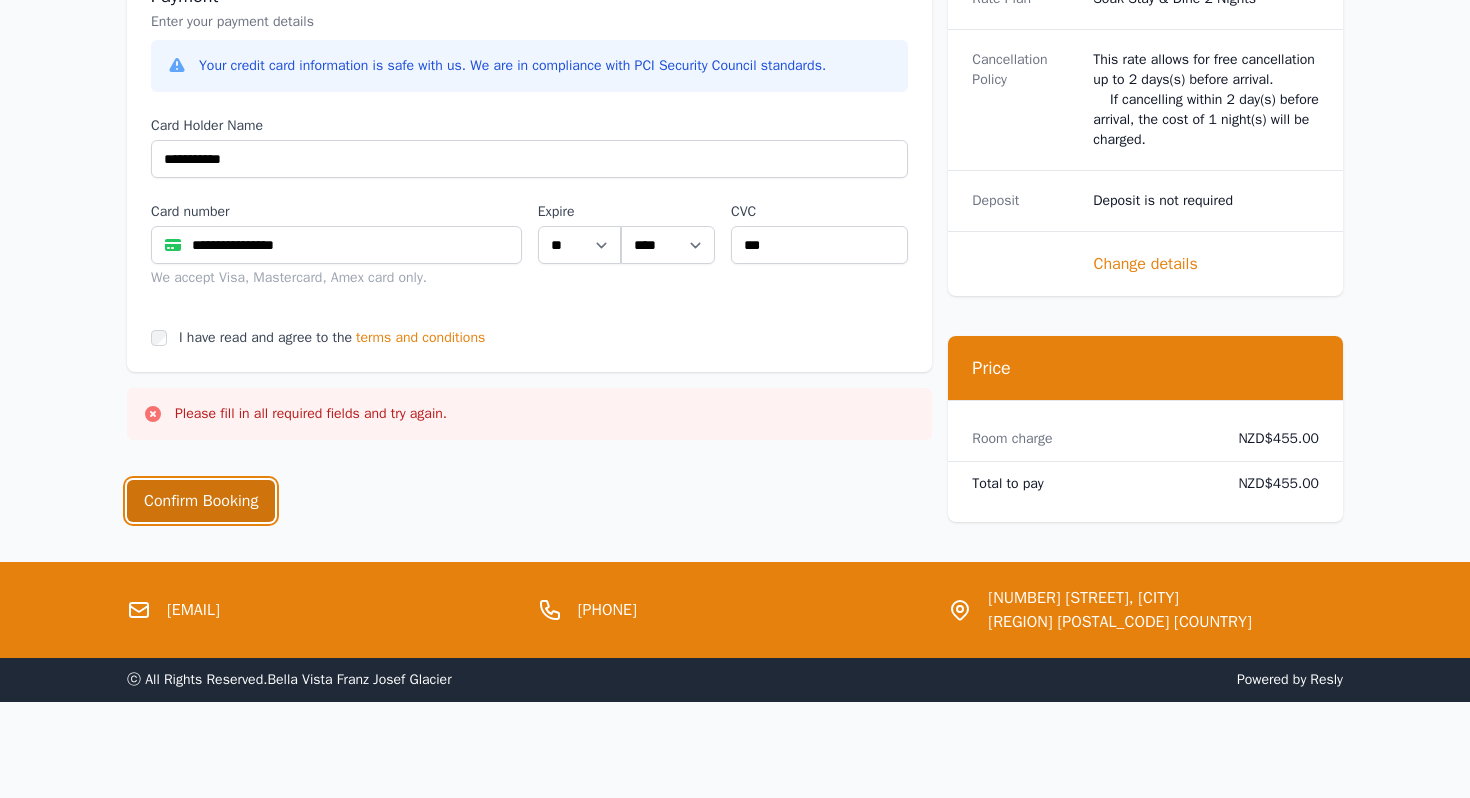 click on "Confirm Booking" at bounding box center [201, 501] 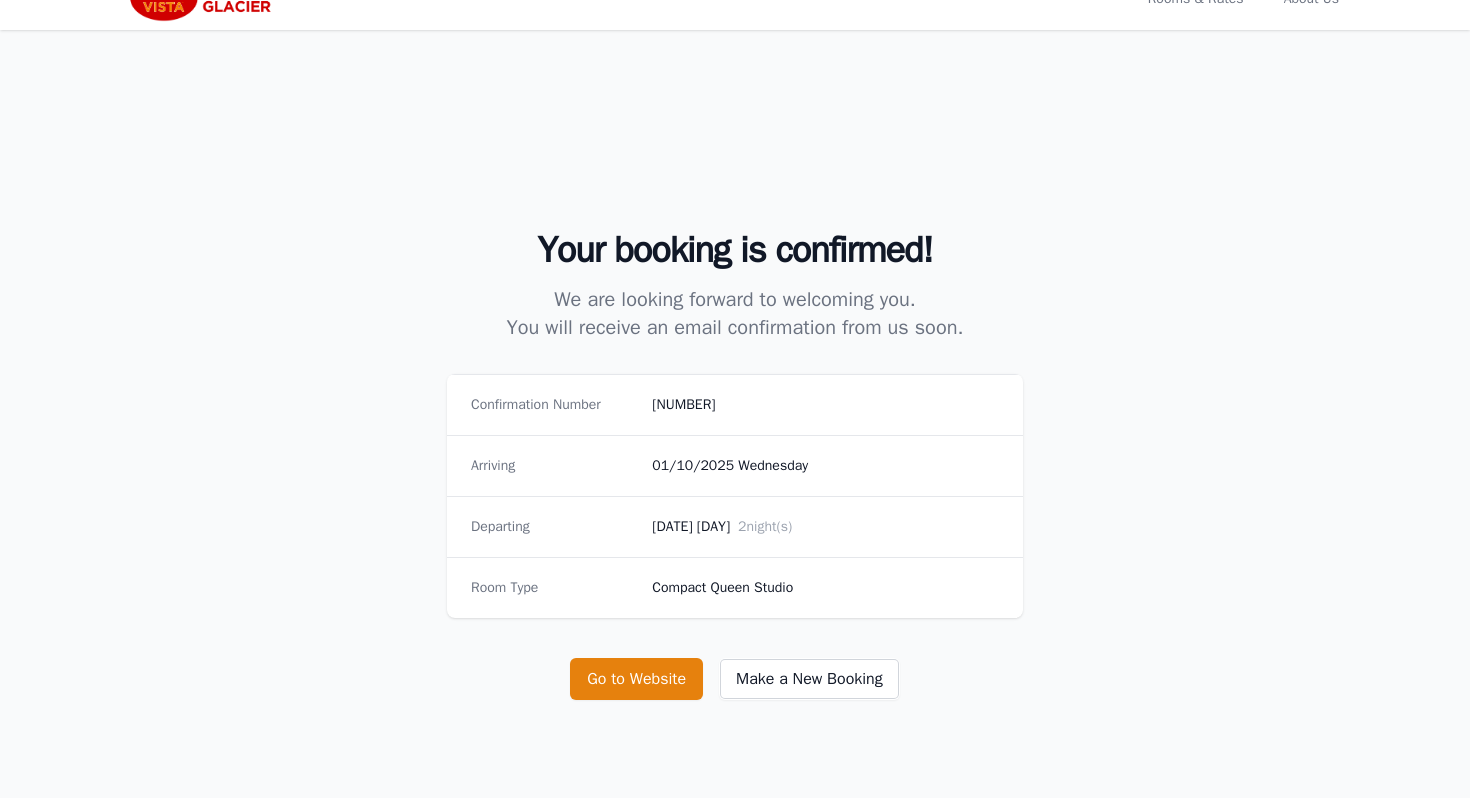 scroll, scrollTop: 36, scrollLeft: 0, axis: vertical 